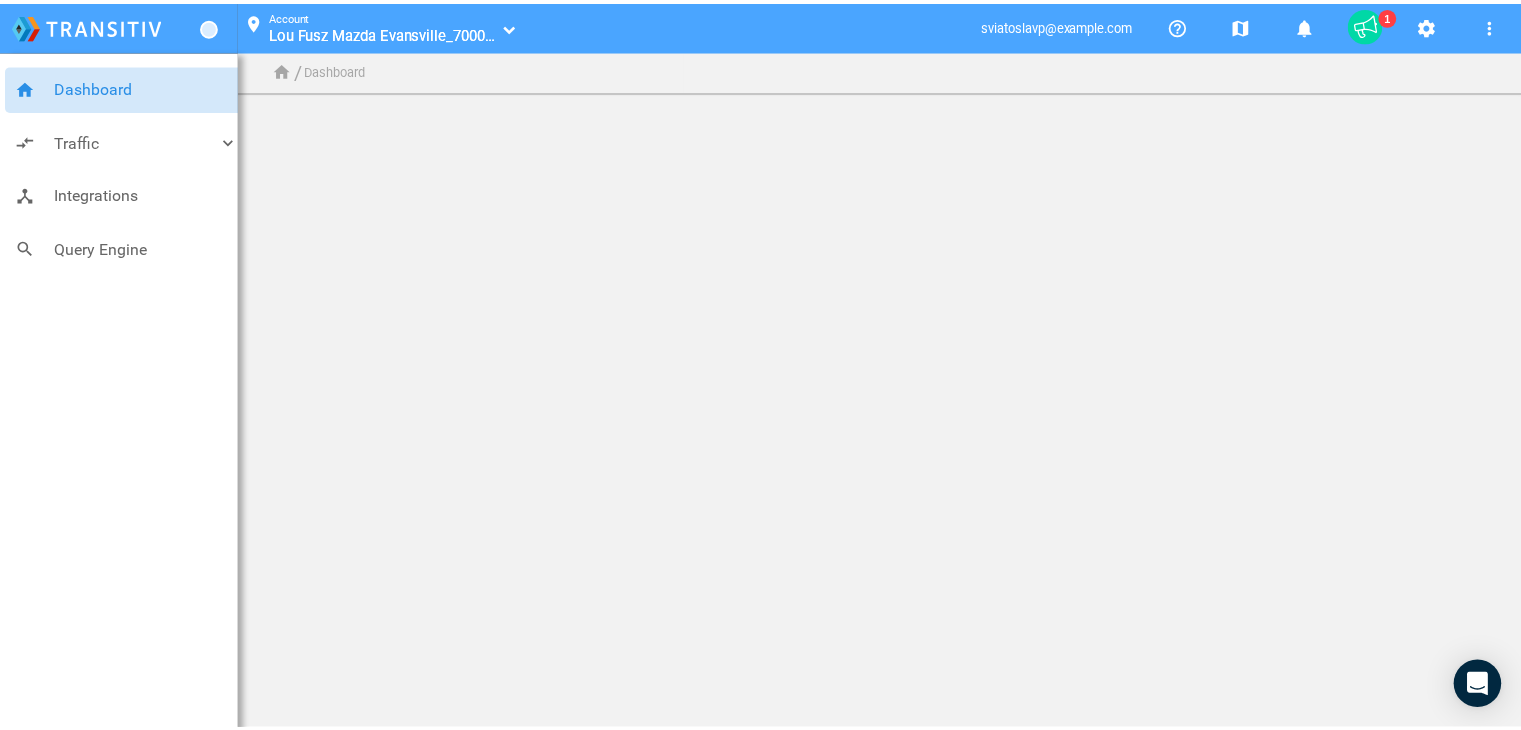 scroll, scrollTop: 0, scrollLeft: 0, axis: both 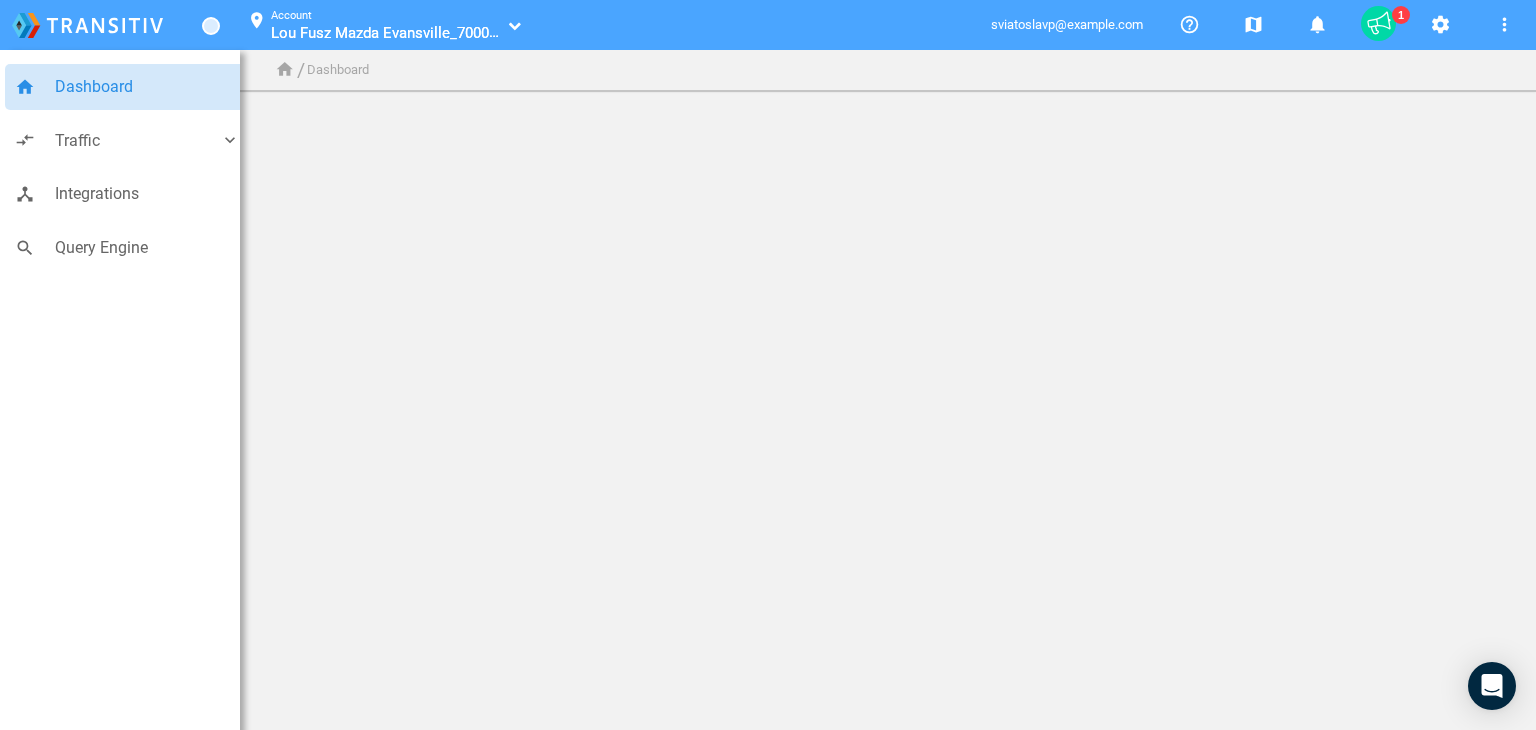 click on "Account" at bounding box center [291, 15] 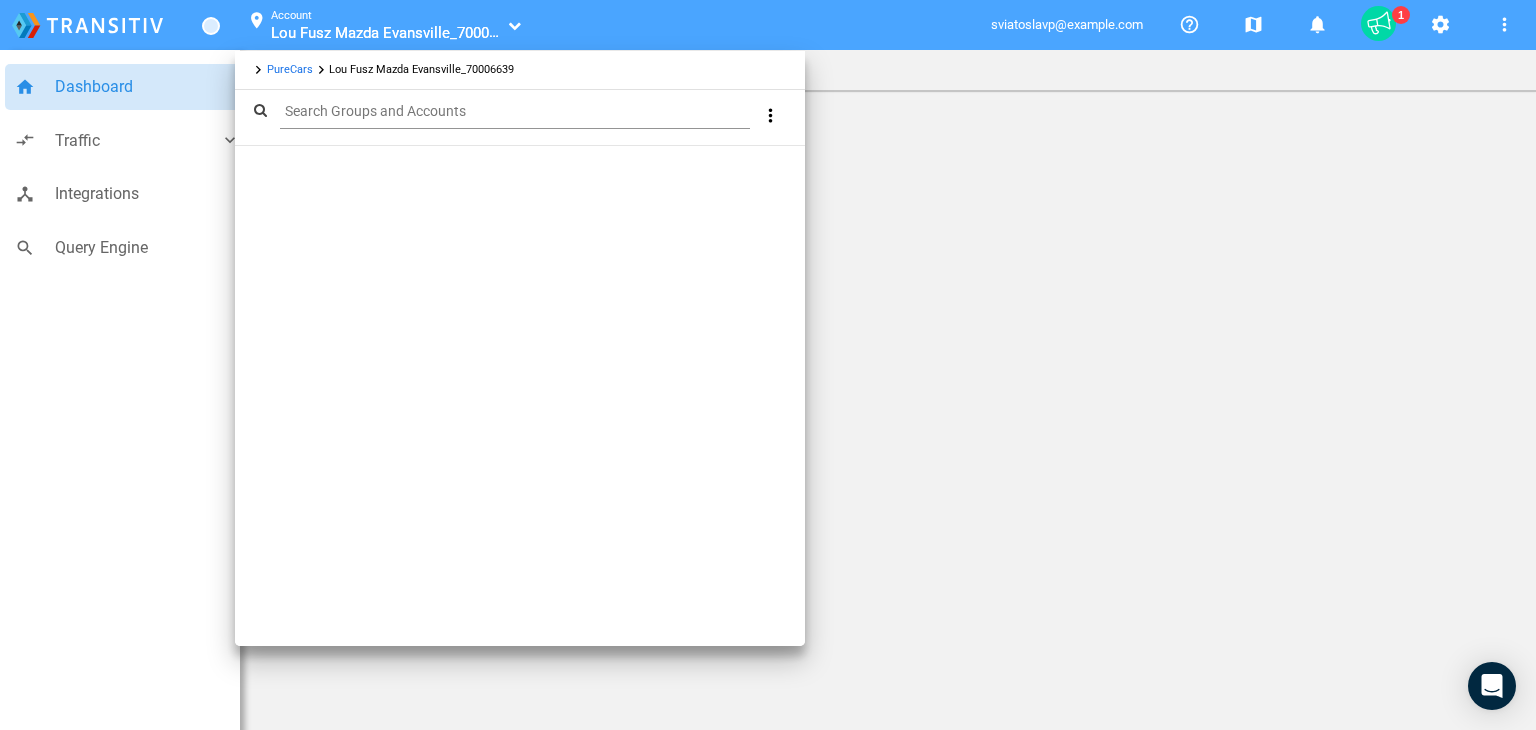 click on "PureCars" at bounding box center [290, 69] 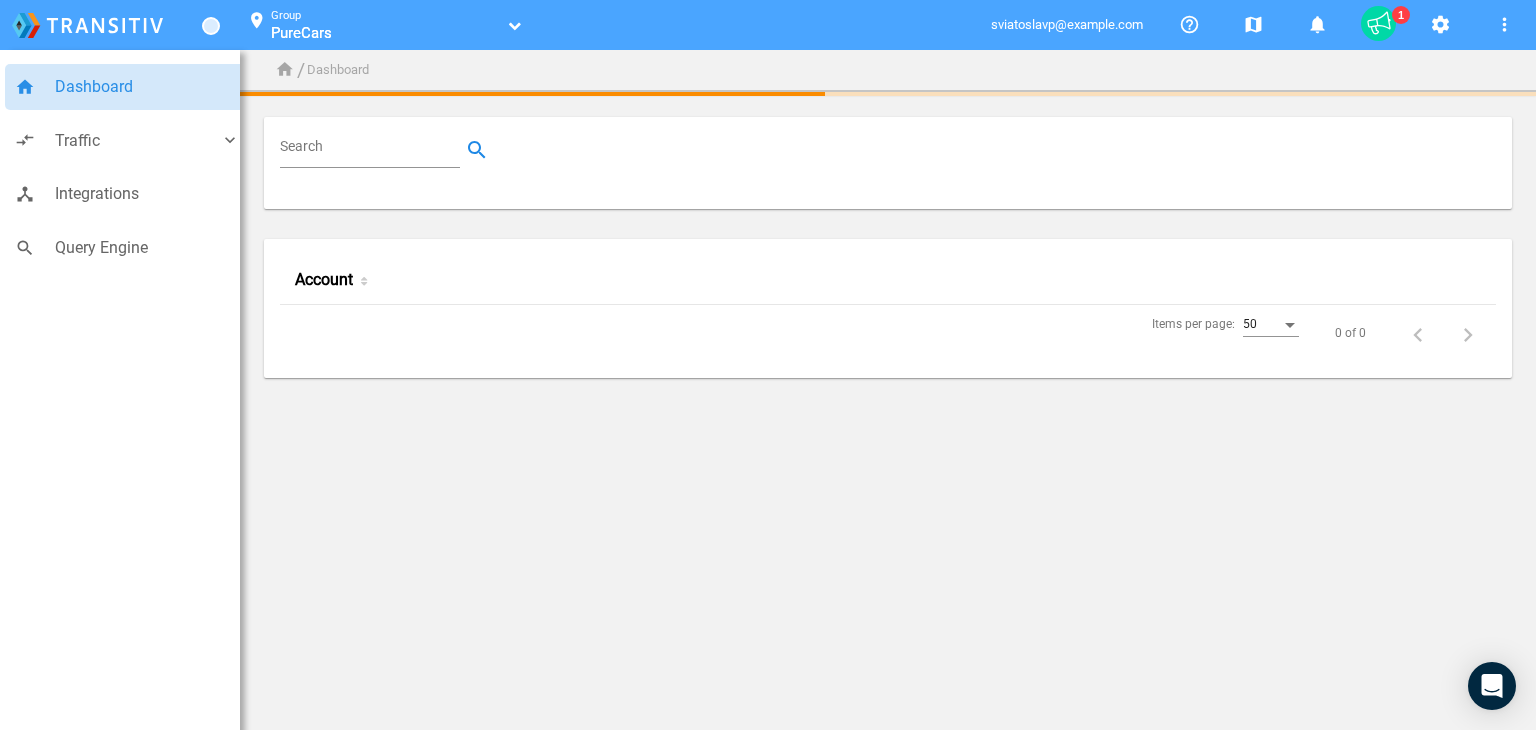 click on "Search" at bounding box center [374, 150] 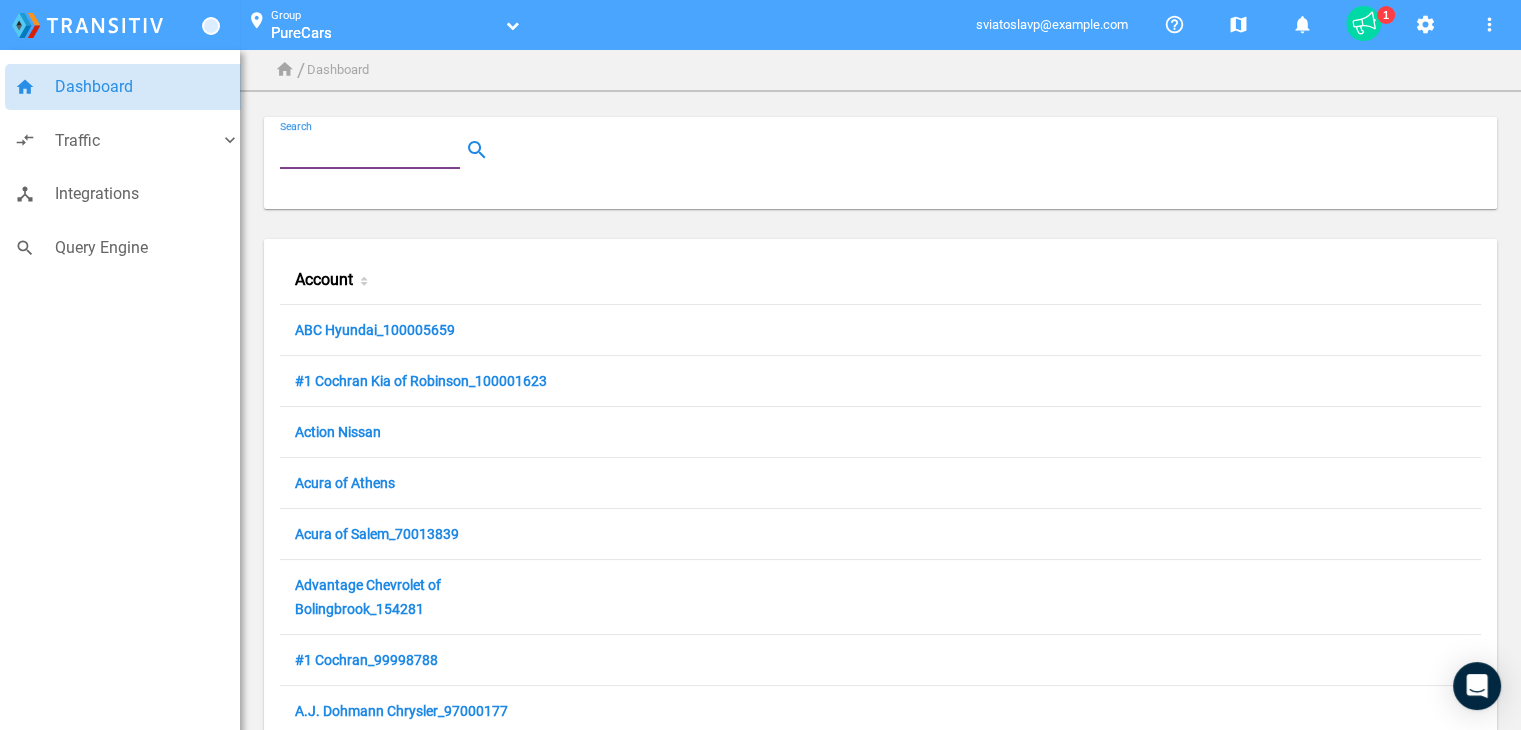 paste on "Mercedes-Benz of Buckhead" 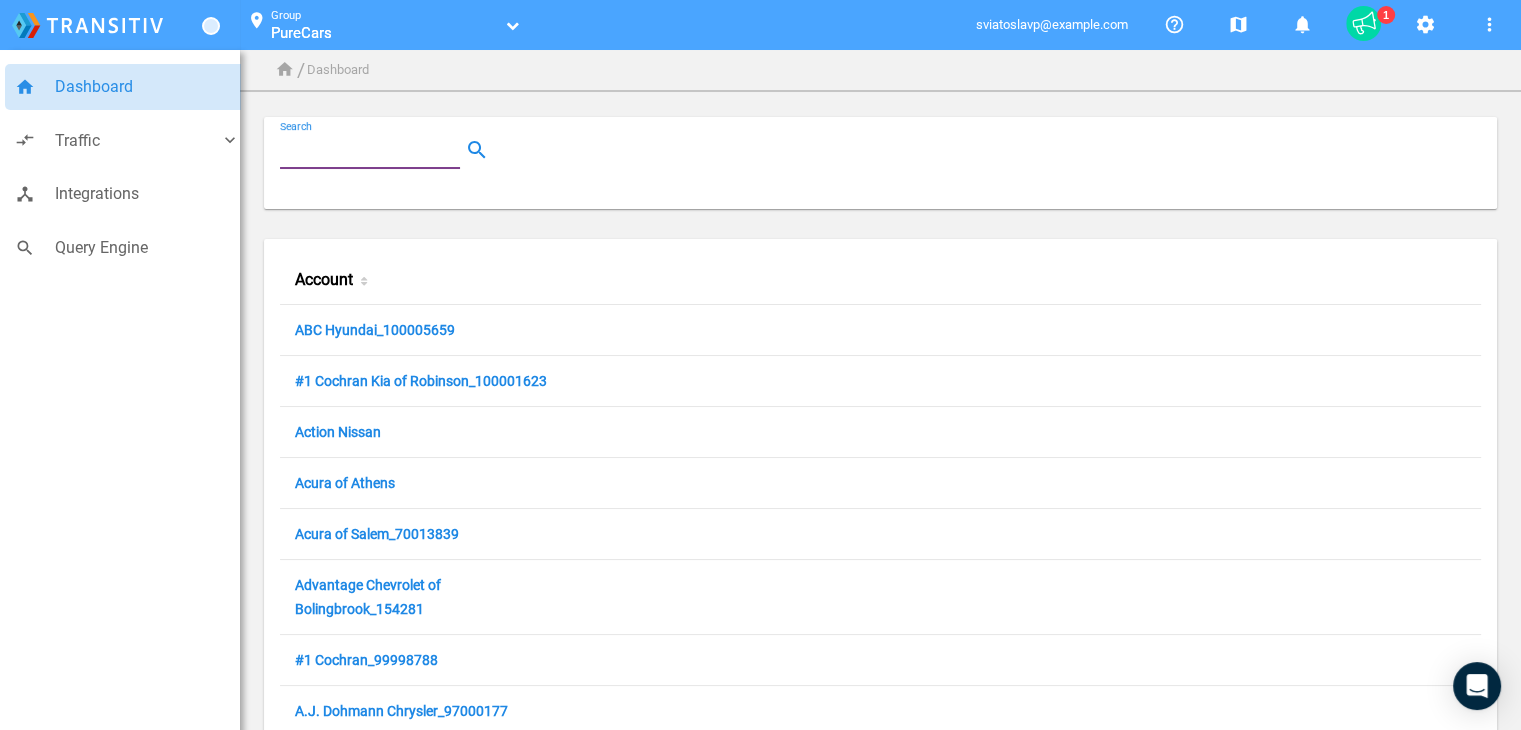 type on "Mercedes-Benz of Buckhead" 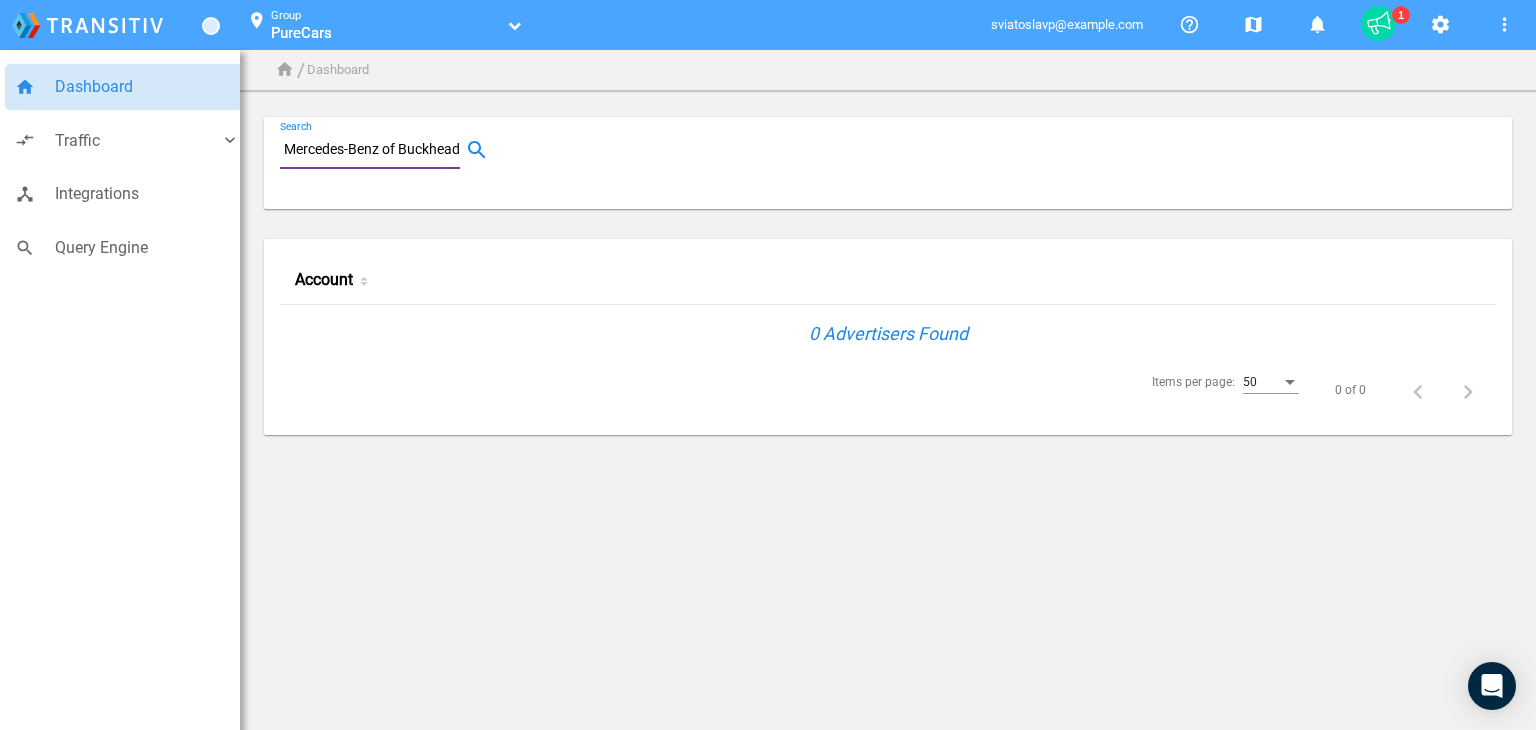 type 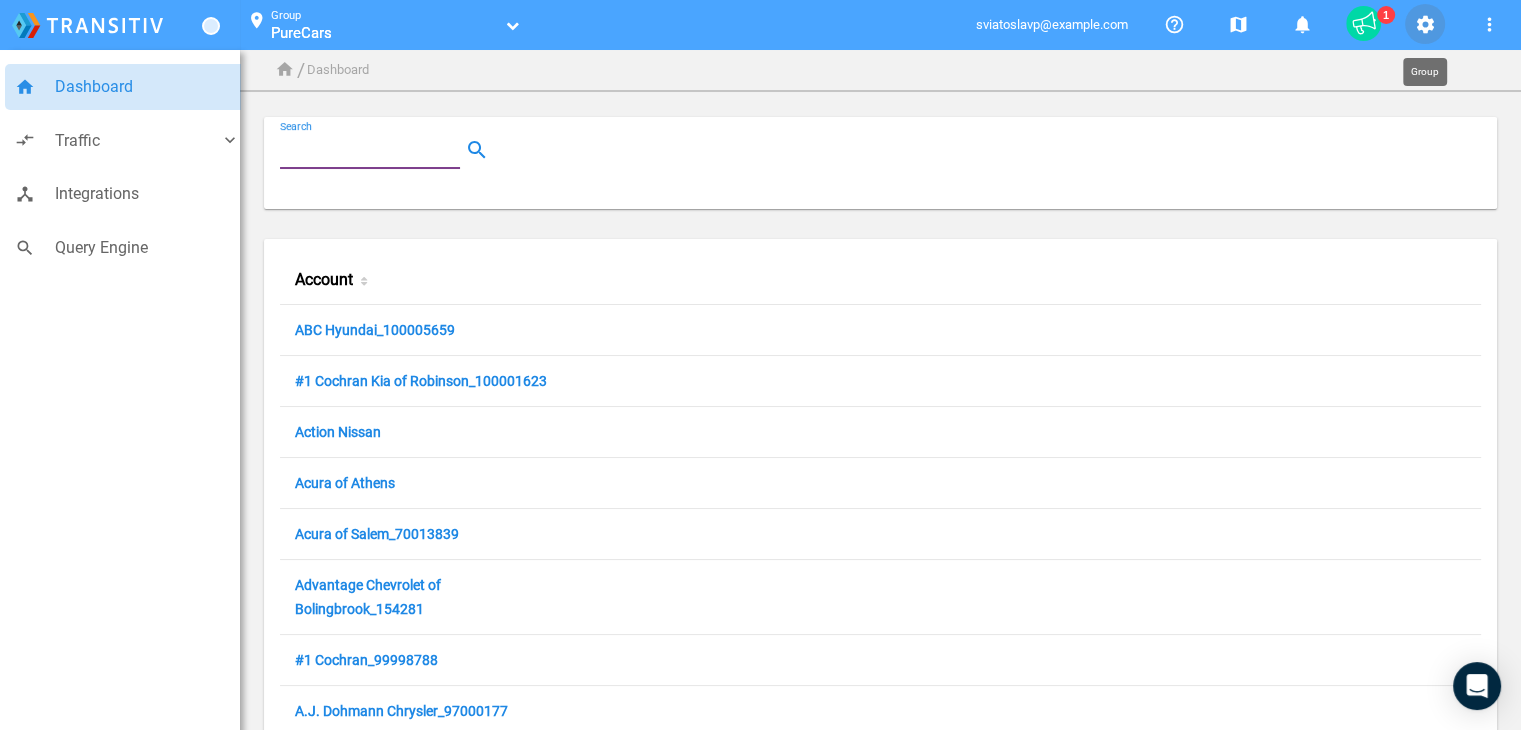 click on "settings" at bounding box center (1425, 25) 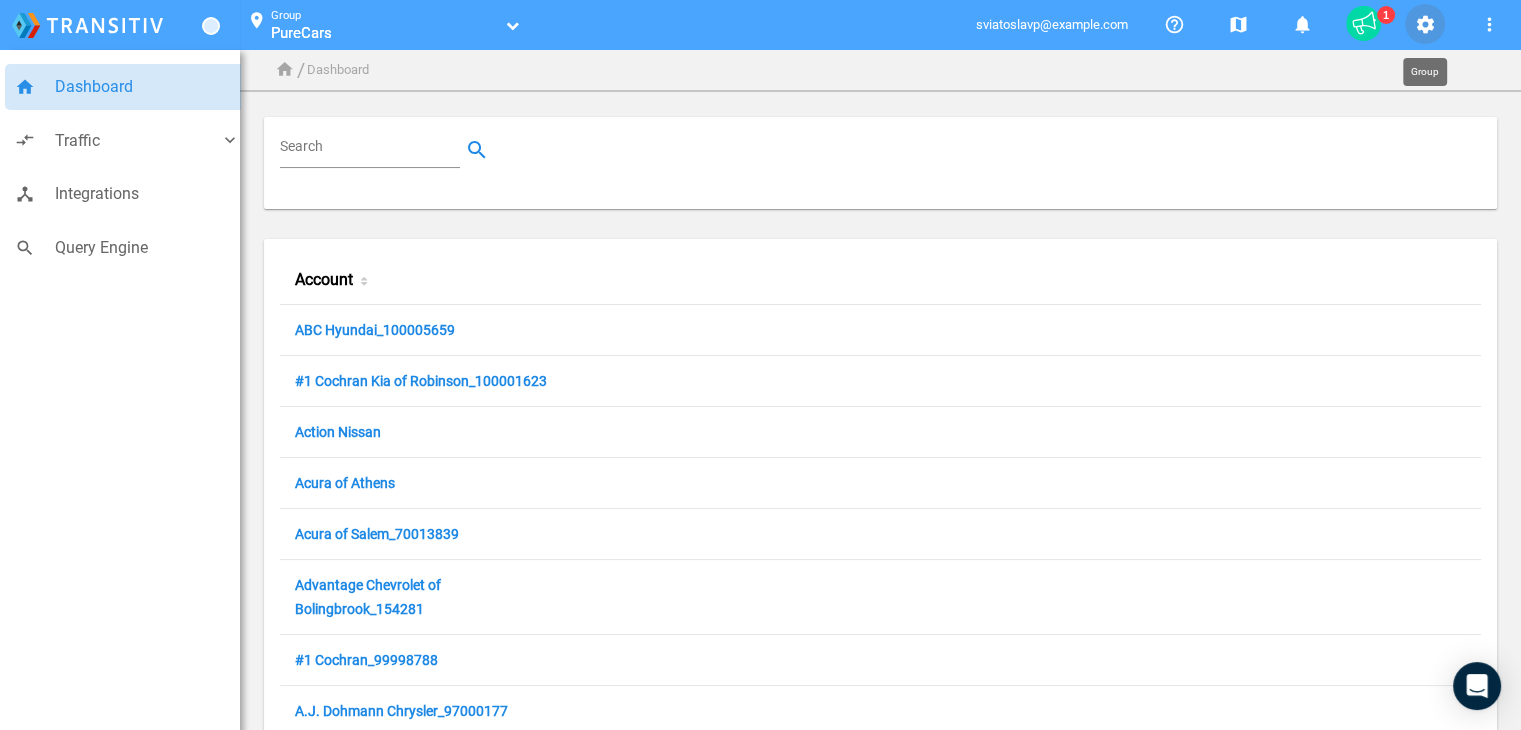 click on "settings" at bounding box center [1425, 25] 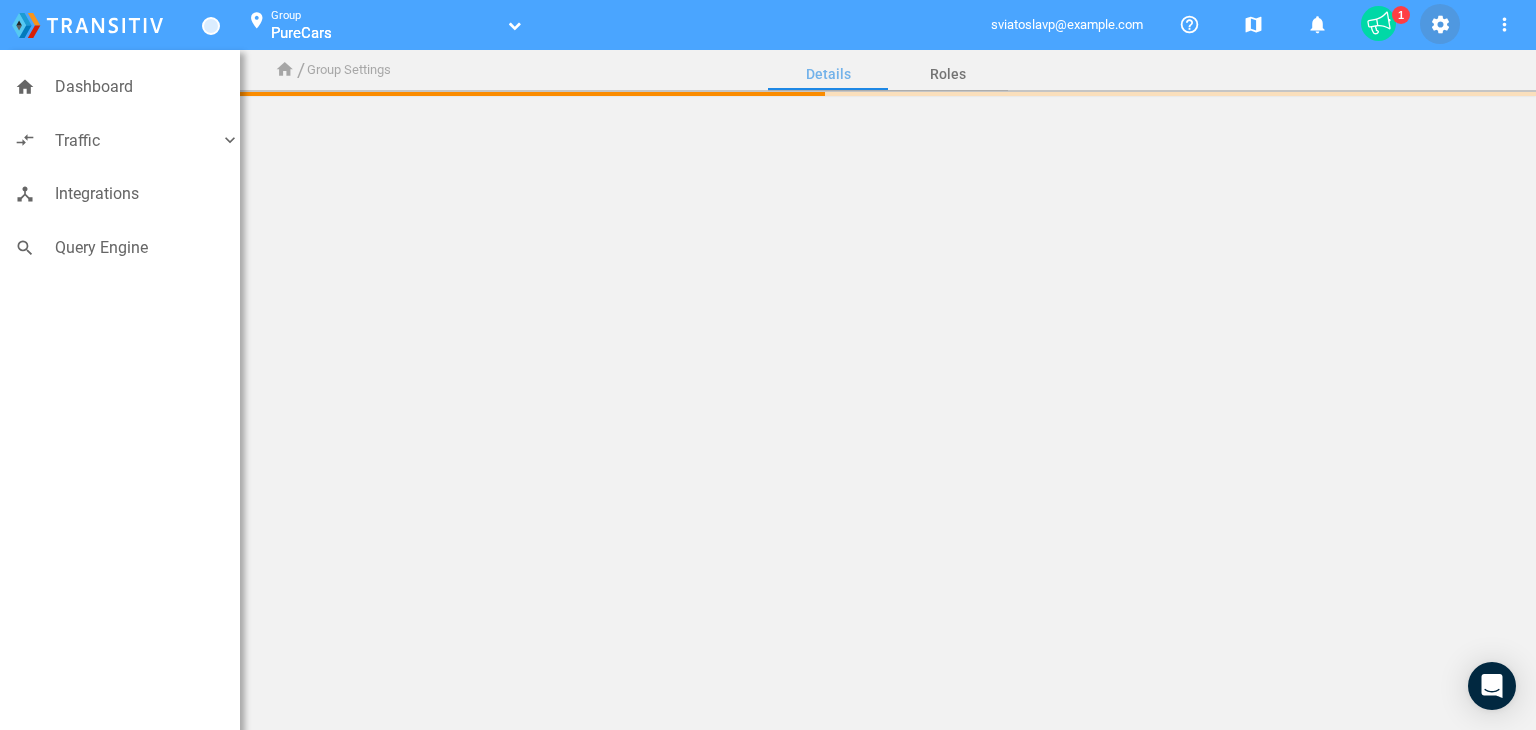 click on "settings" at bounding box center (1440, 25) 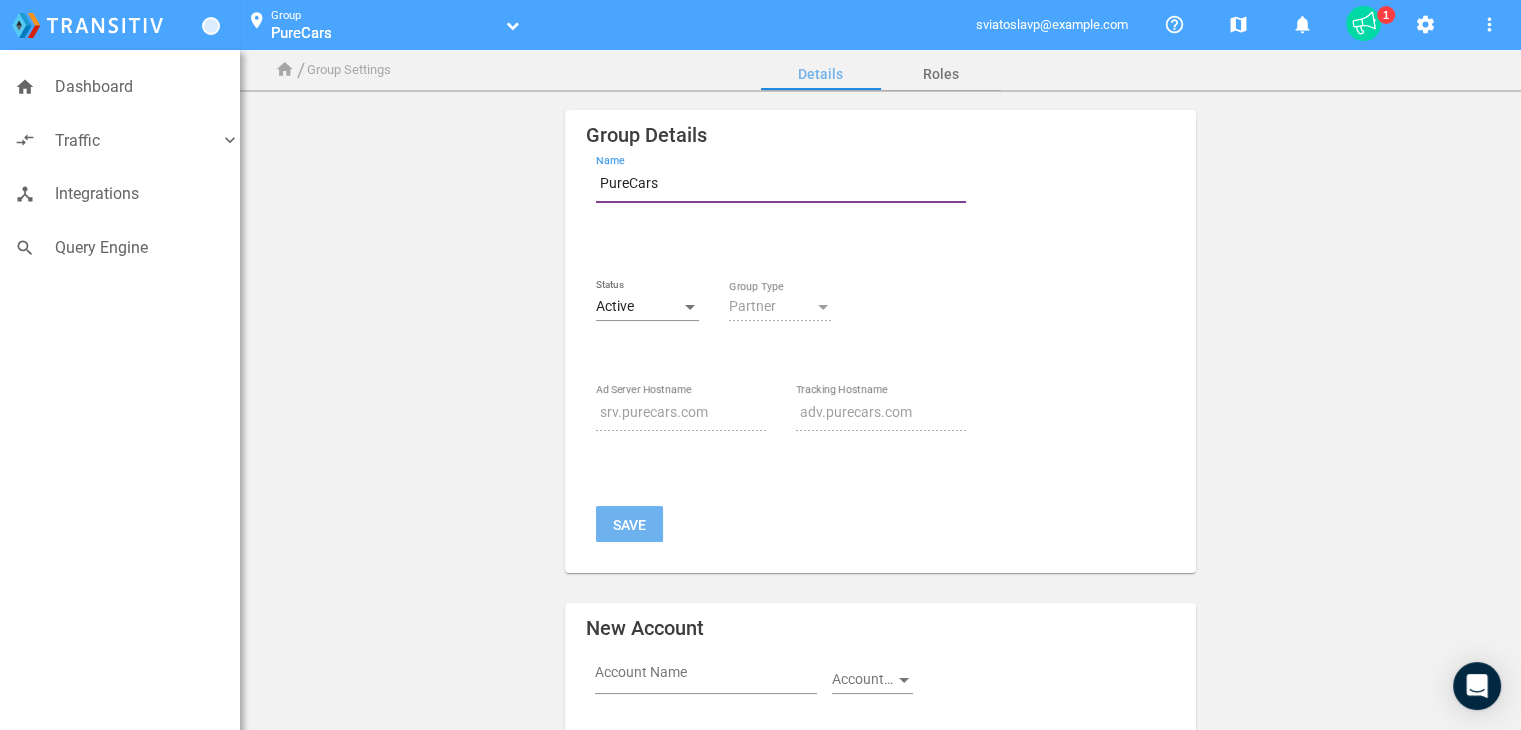 drag, startPoint x: 688, startPoint y: 189, endPoint x: 532, endPoint y: 192, distance: 156.02884 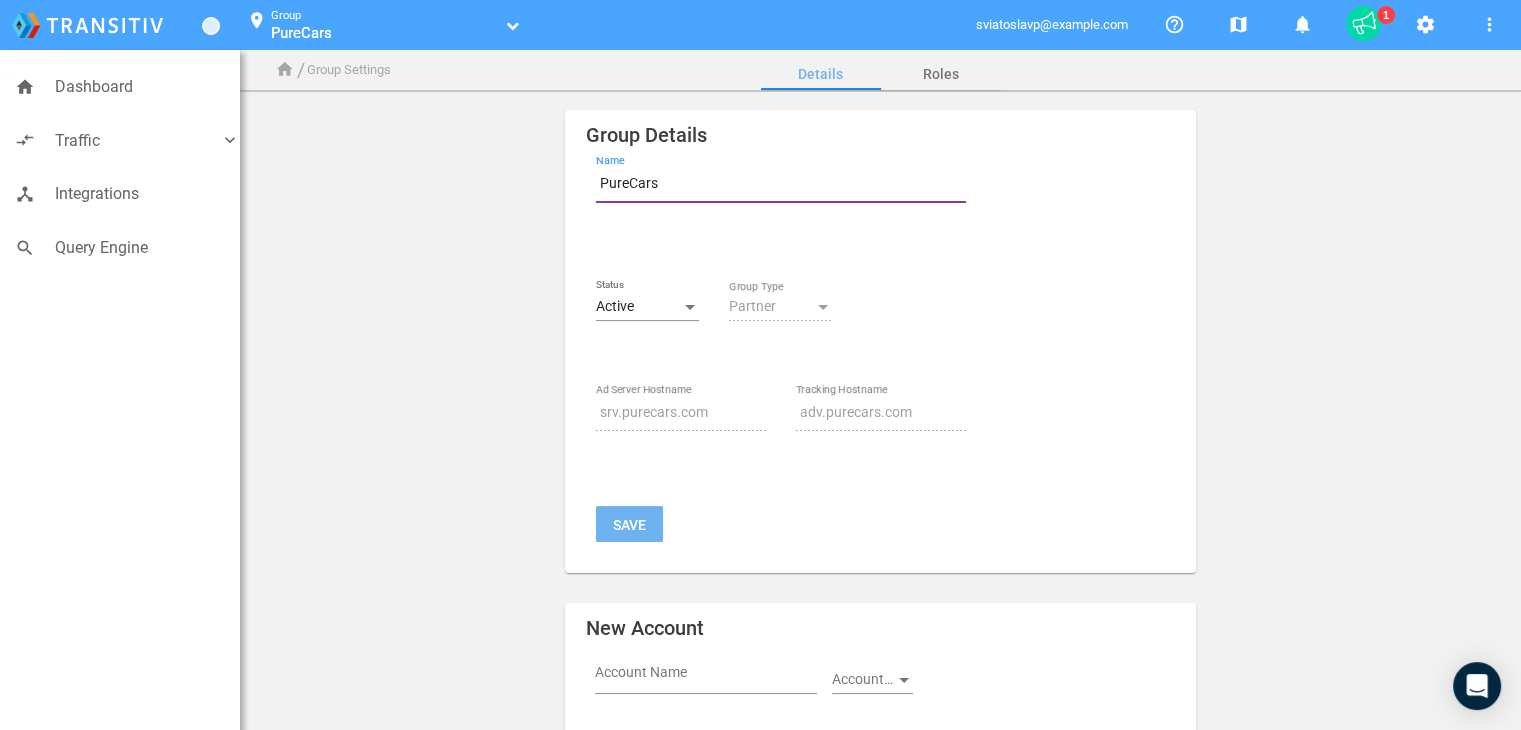 click on "Group Details PureCars Name Status Active Partner Group Type srv.purecars.com Ad Server Hostname adv.purecars.com Tracking Hostname Save New Account Account Name Account Type Account URL https:// add_circle Manage Group  Delete Group  Move Group  Move New Child Group Group Type add_circle" at bounding box center [881, 697] 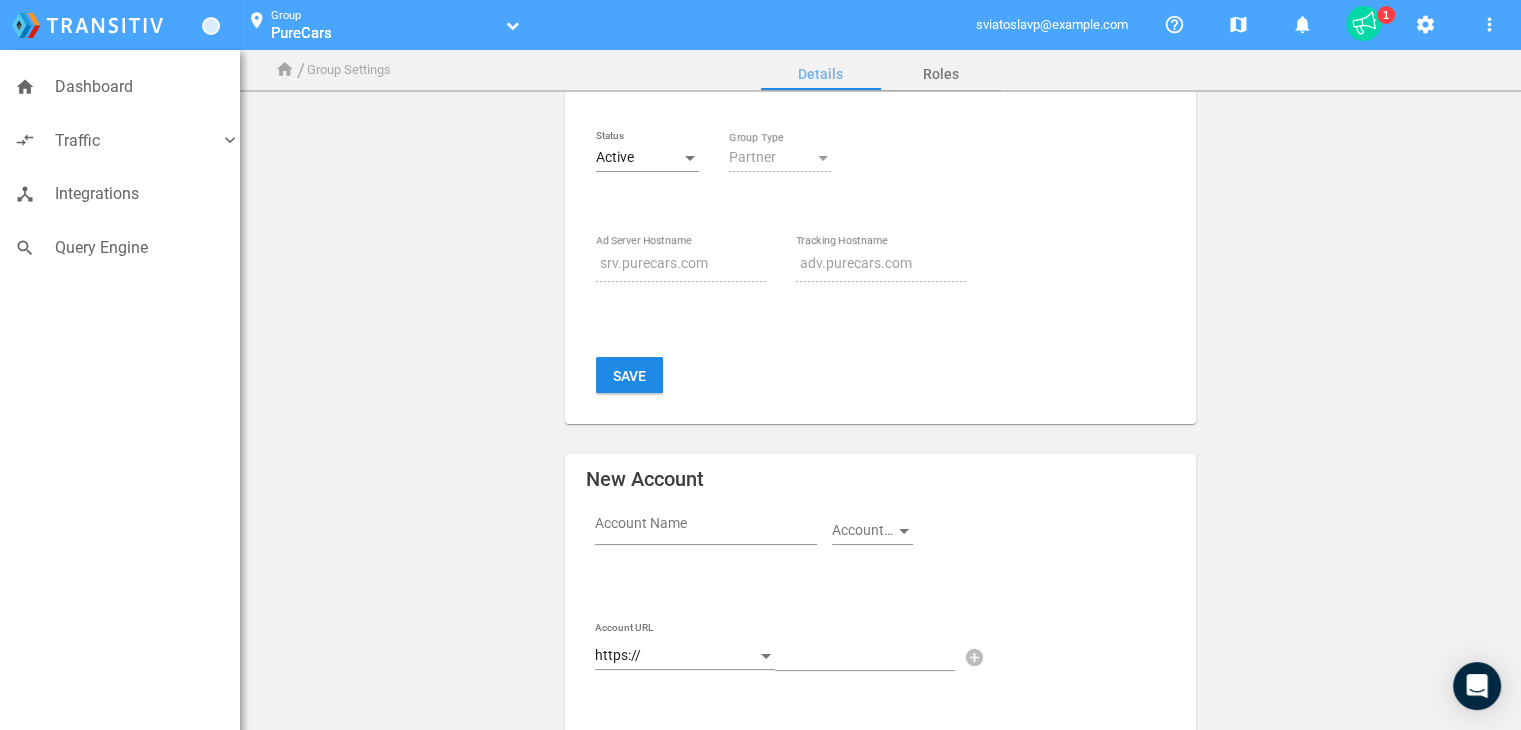 scroll, scrollTop: 0, scrollLeft: 0, axis: both 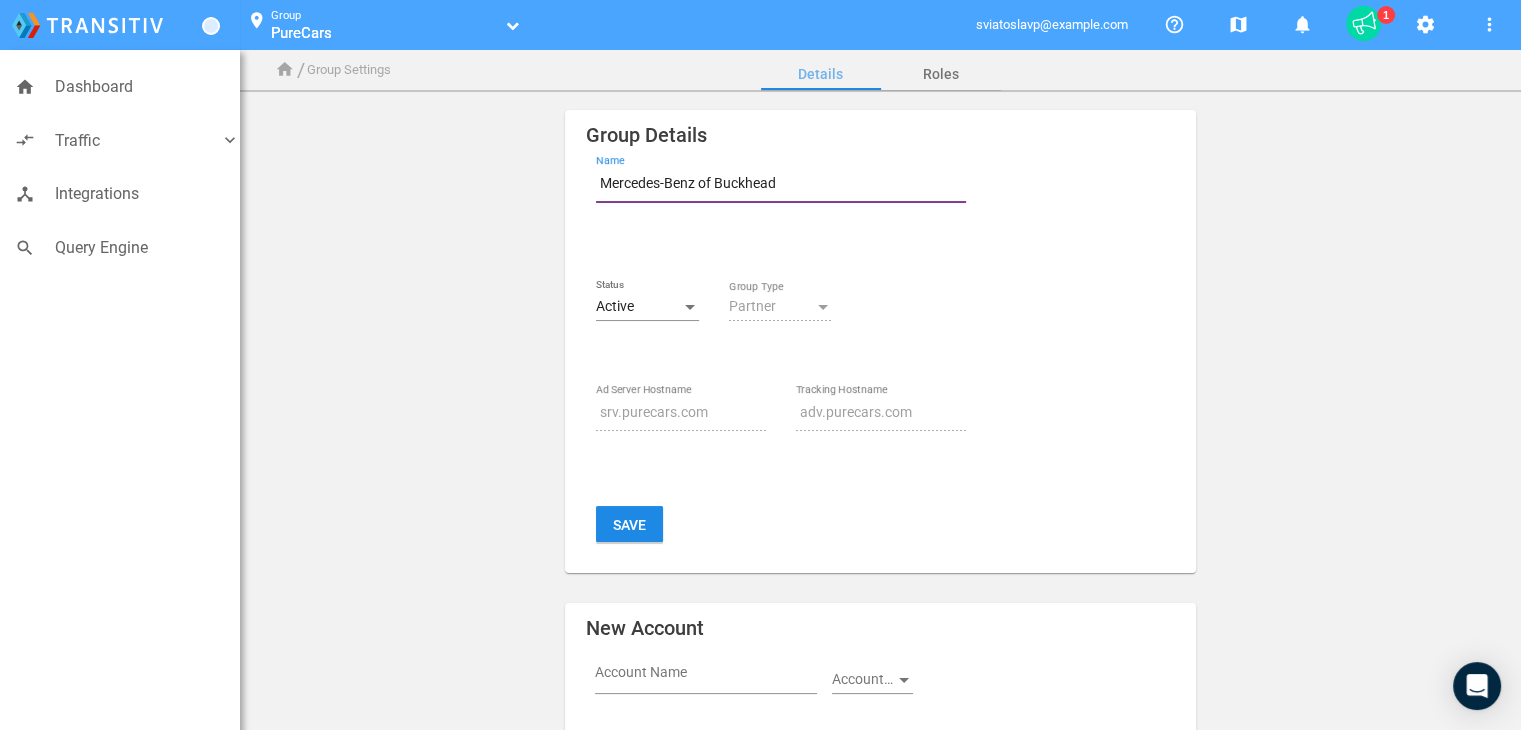 type on "PureCars" 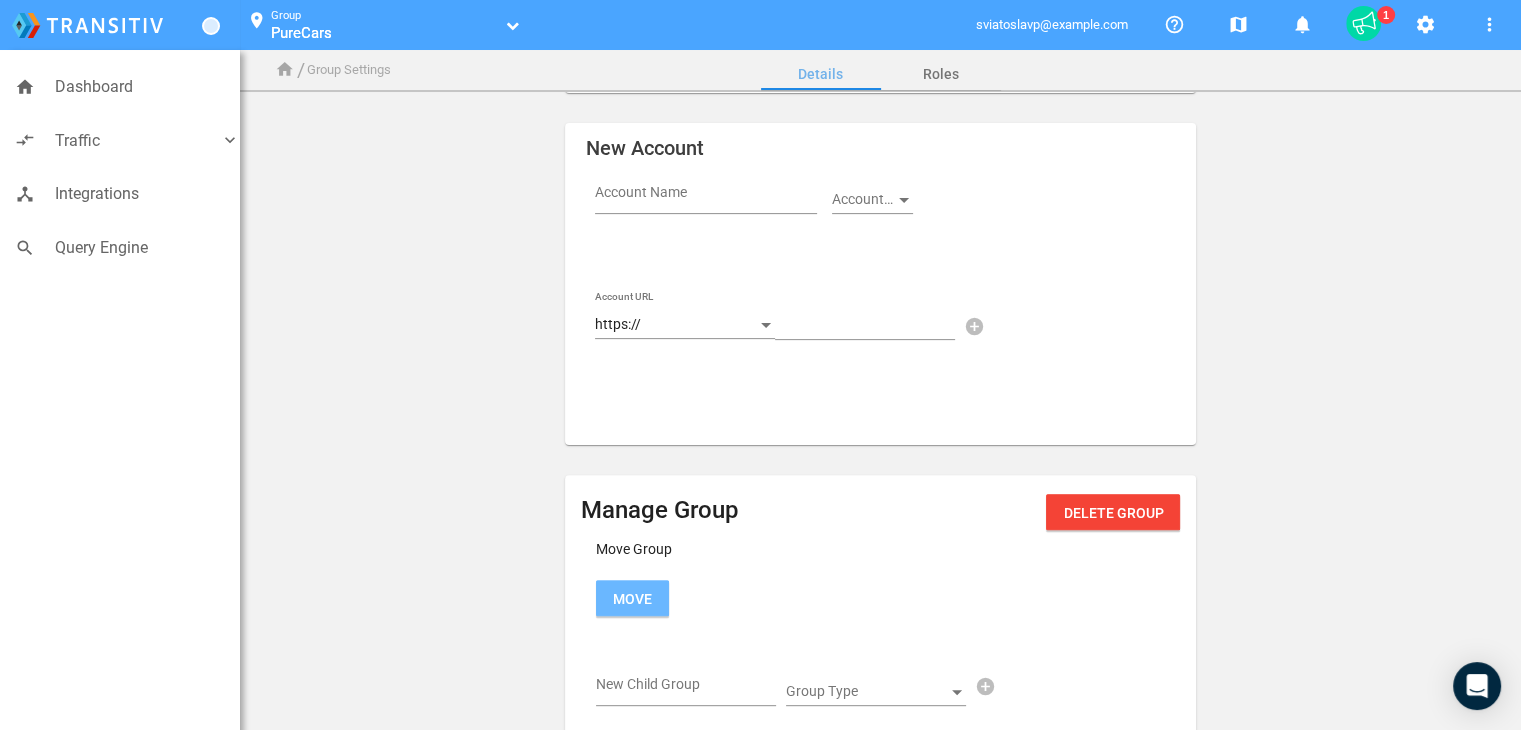 scroll, scrollTop: 500, scrollLeft: 0, axis: vertical 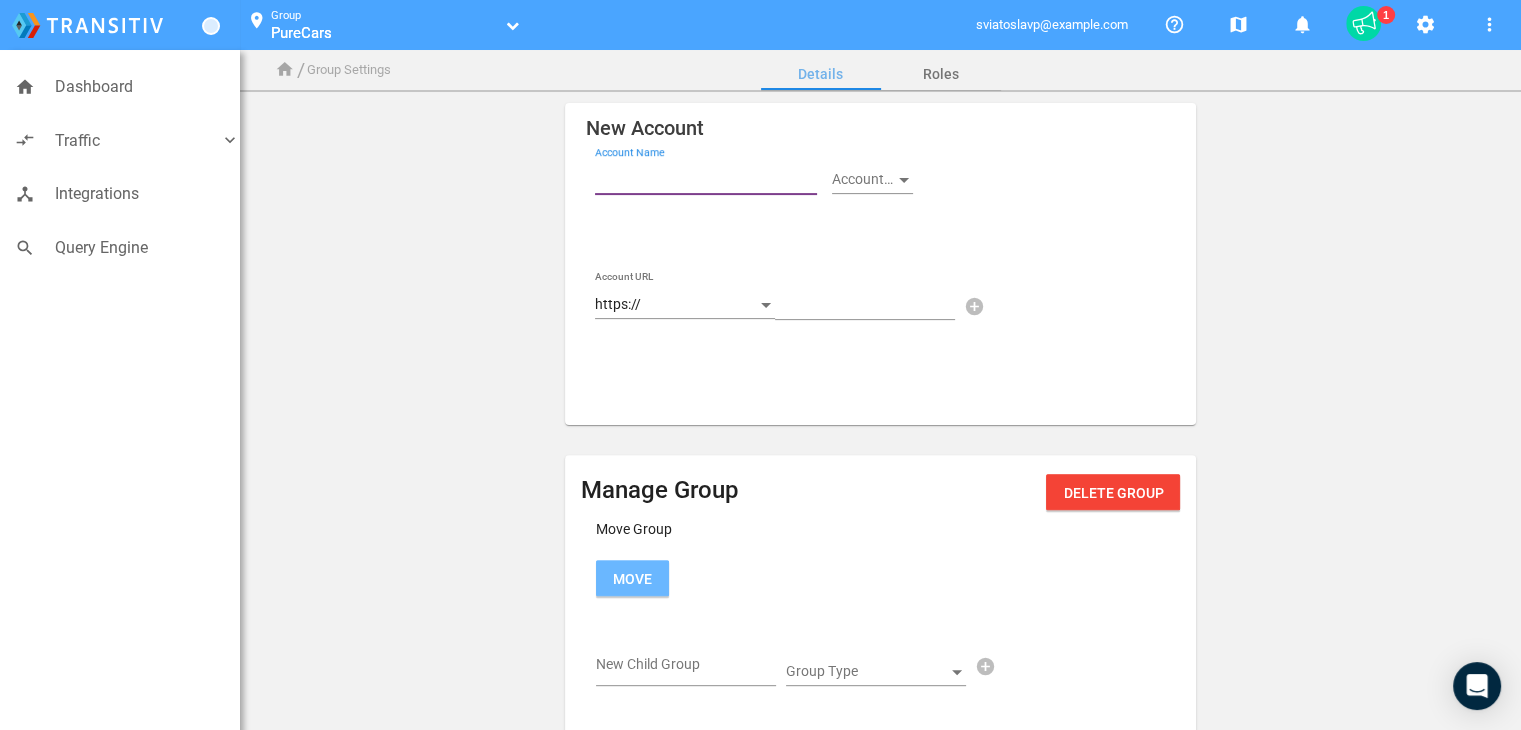click on "Account Name" at bounding box center [710, 177] 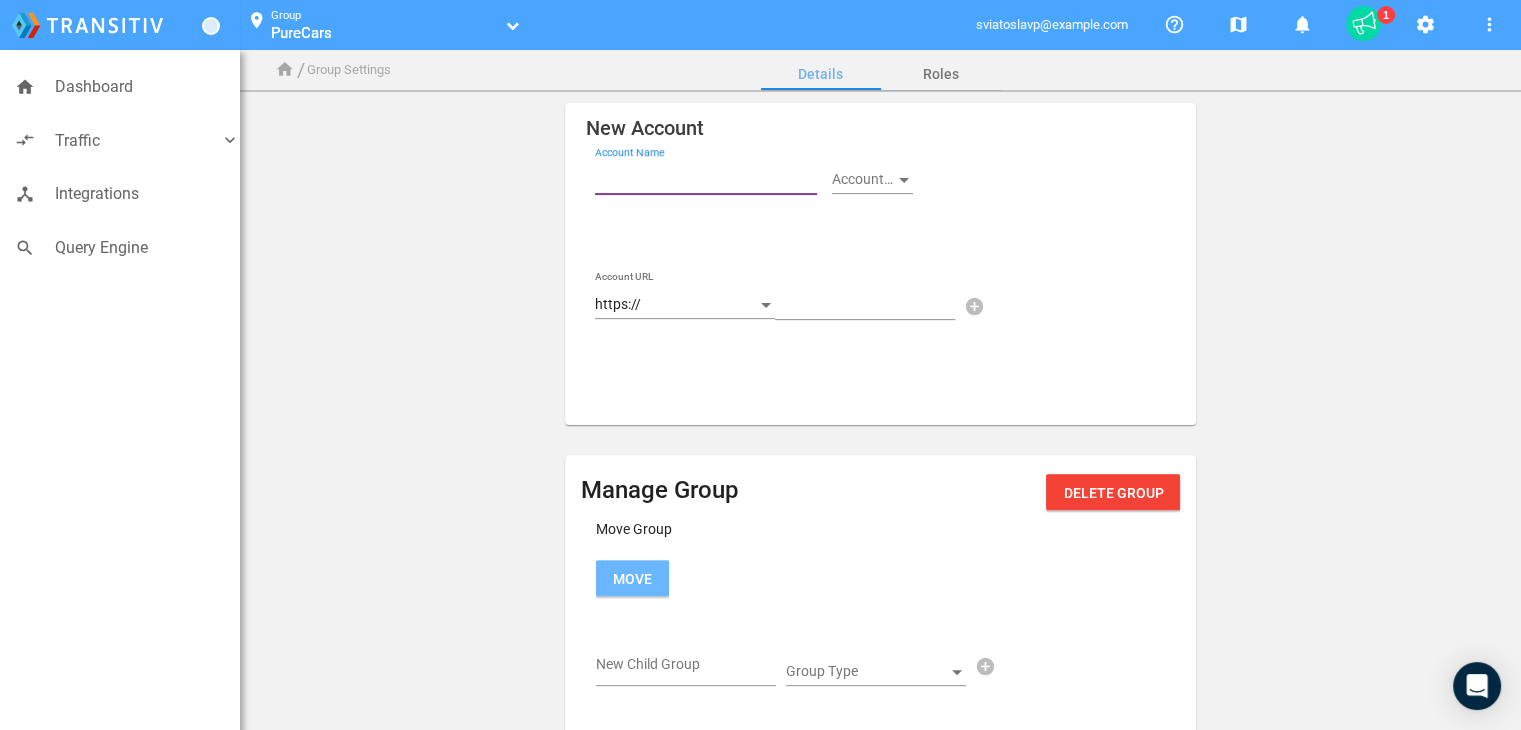 paste on "Mercedes-Benz of Buckhead" 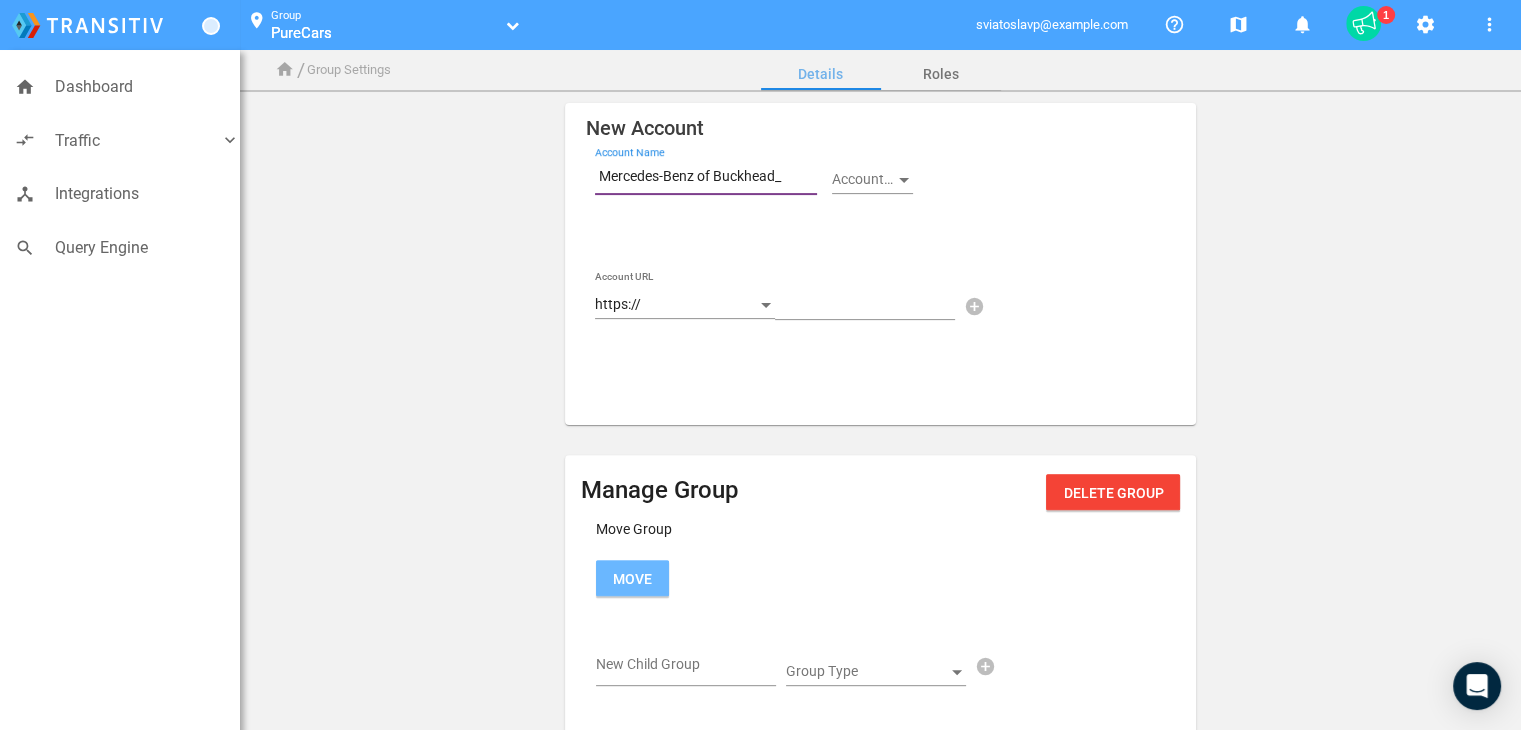 paste on "80000187" 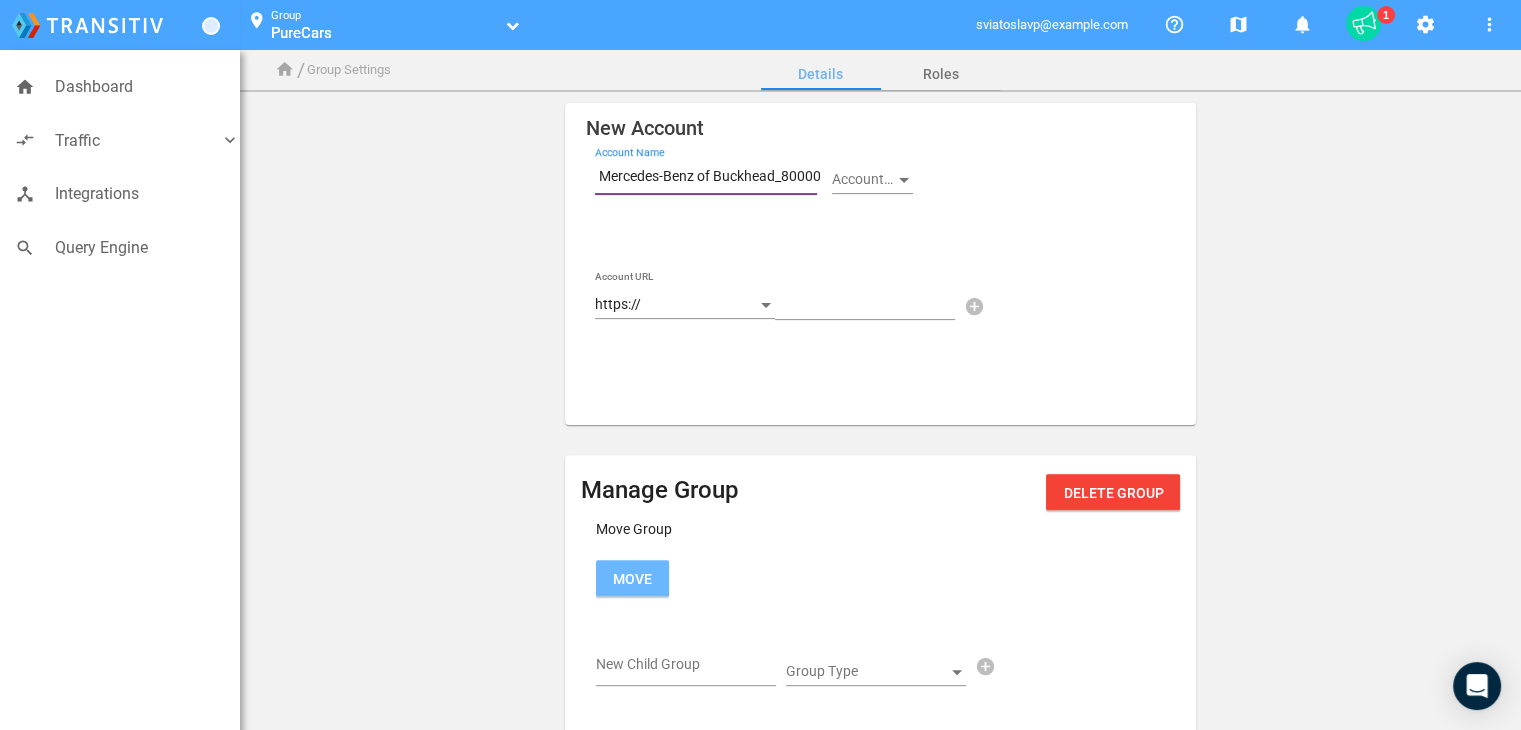 scroll, scrollTop: 0, scrollLeft: 24, axis: horizontal 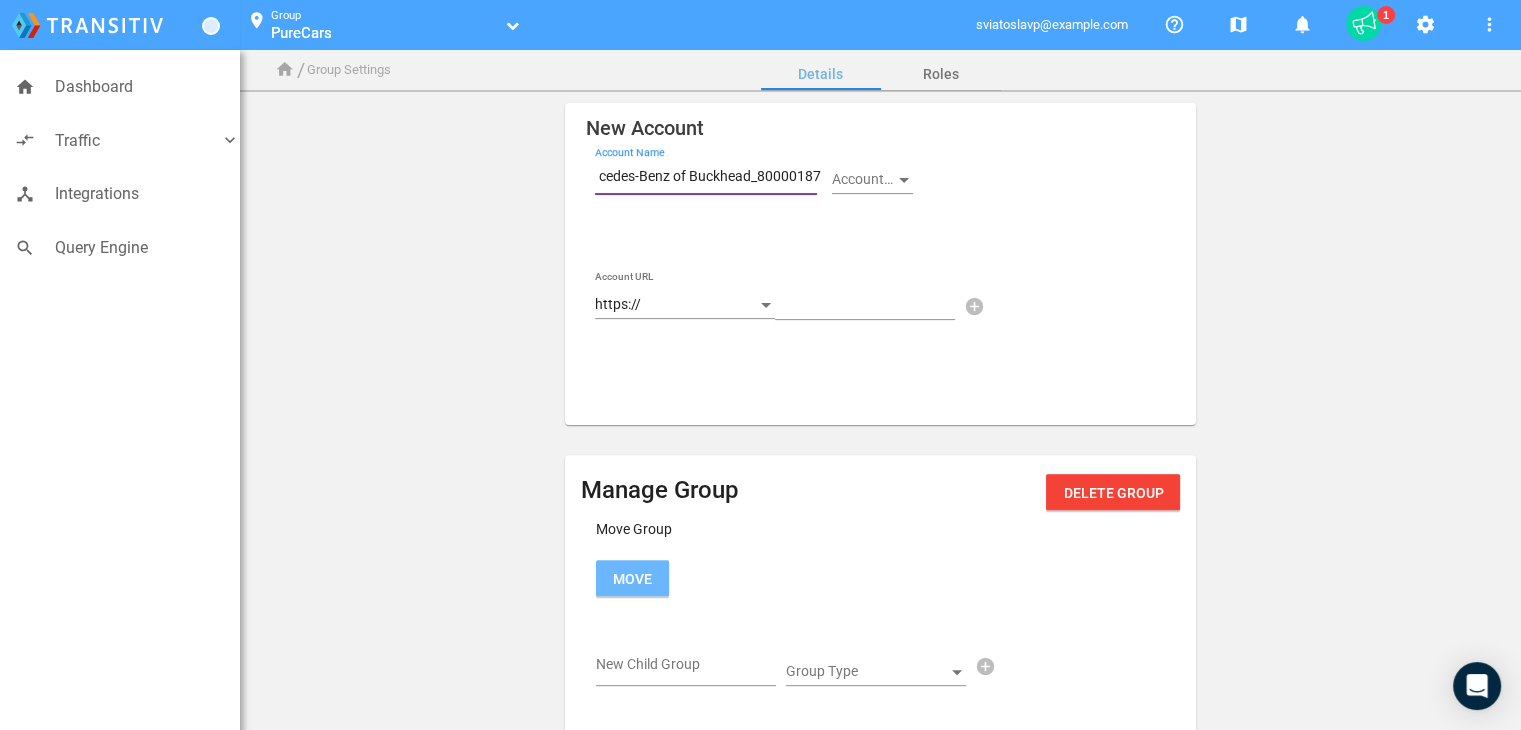 type on "Mercedes-Benz of Buckhead_80000187" 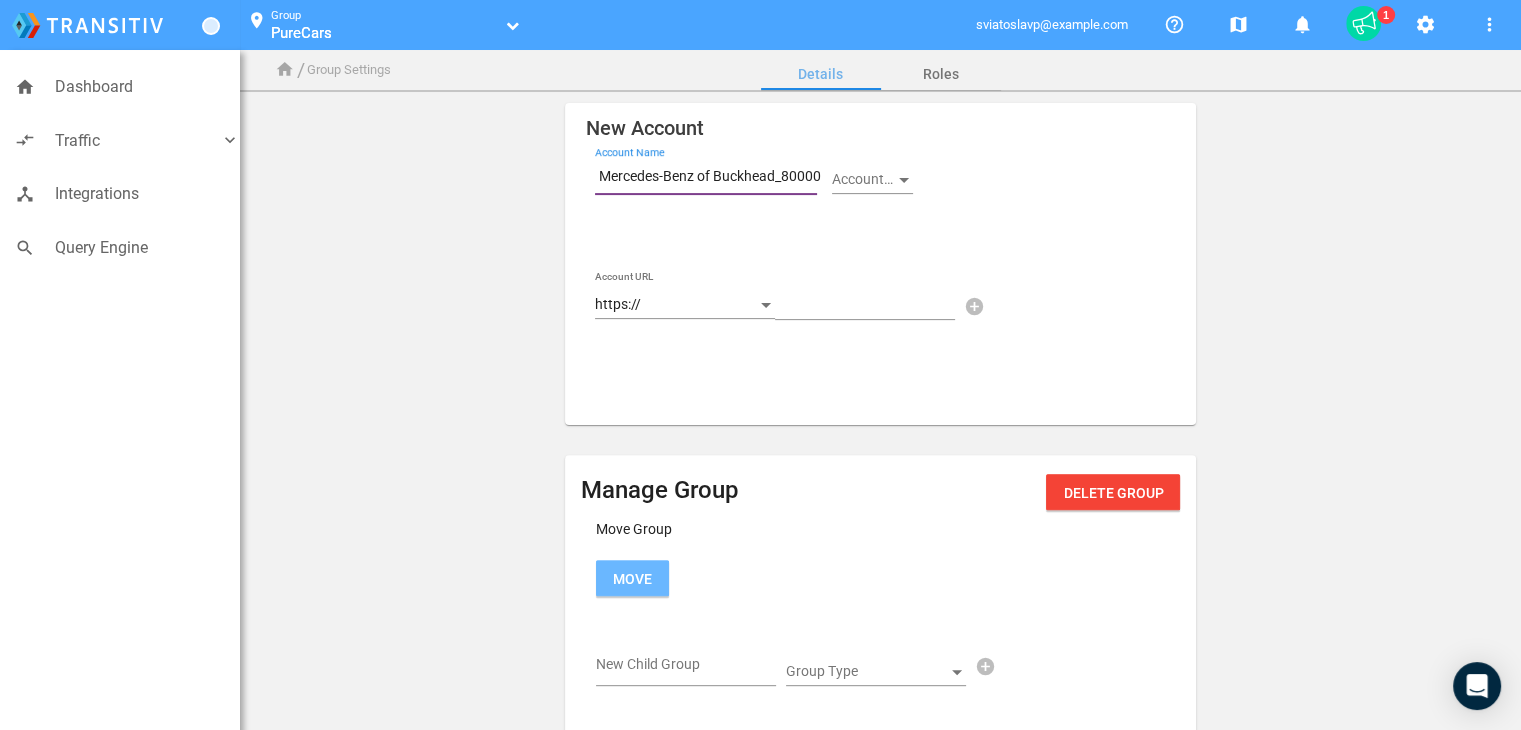 click at bounding box center (863, 180) 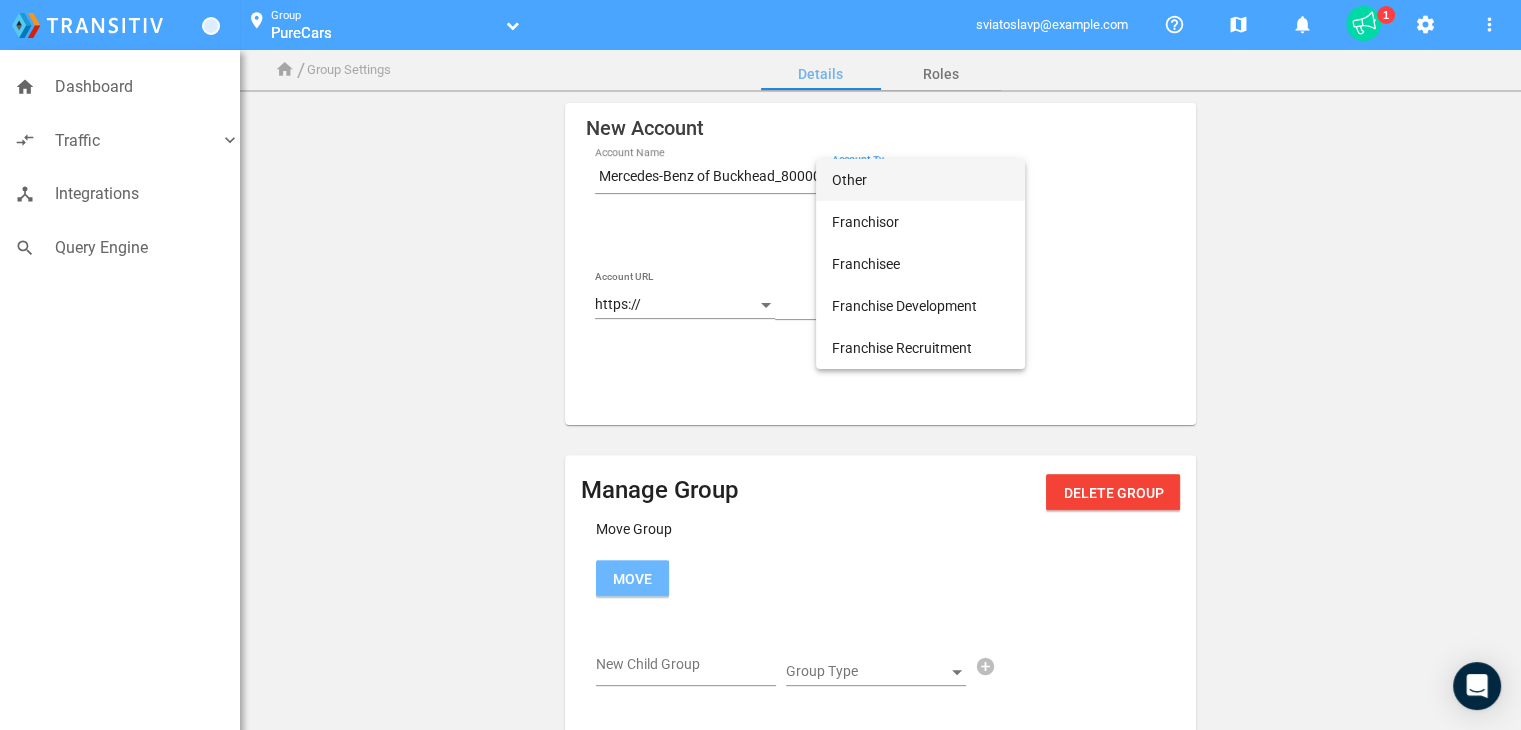 click on "Other" at bounding box center [920, 180] 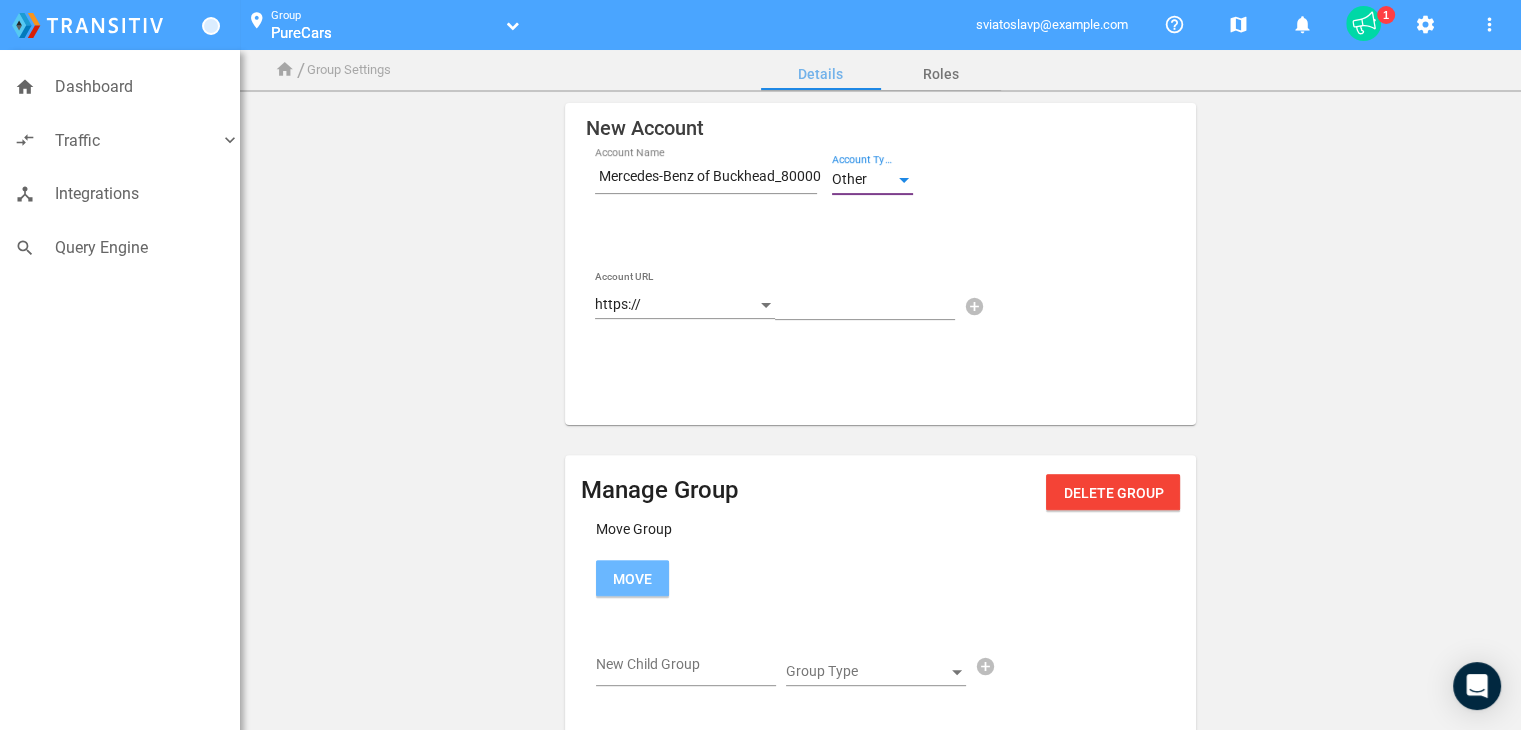 click on "https://" at bounding box center [676, 305] 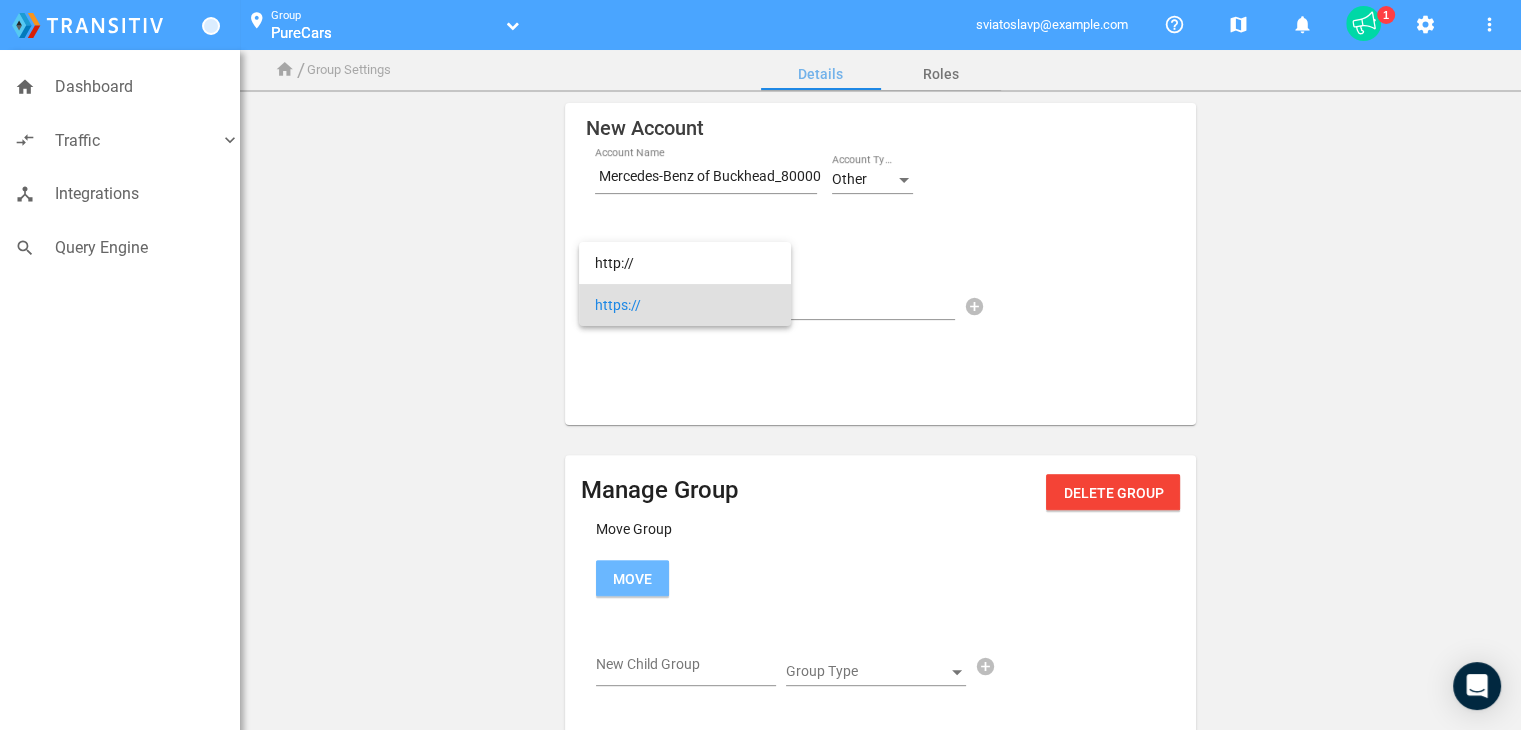click at bounding box center [760, 365] 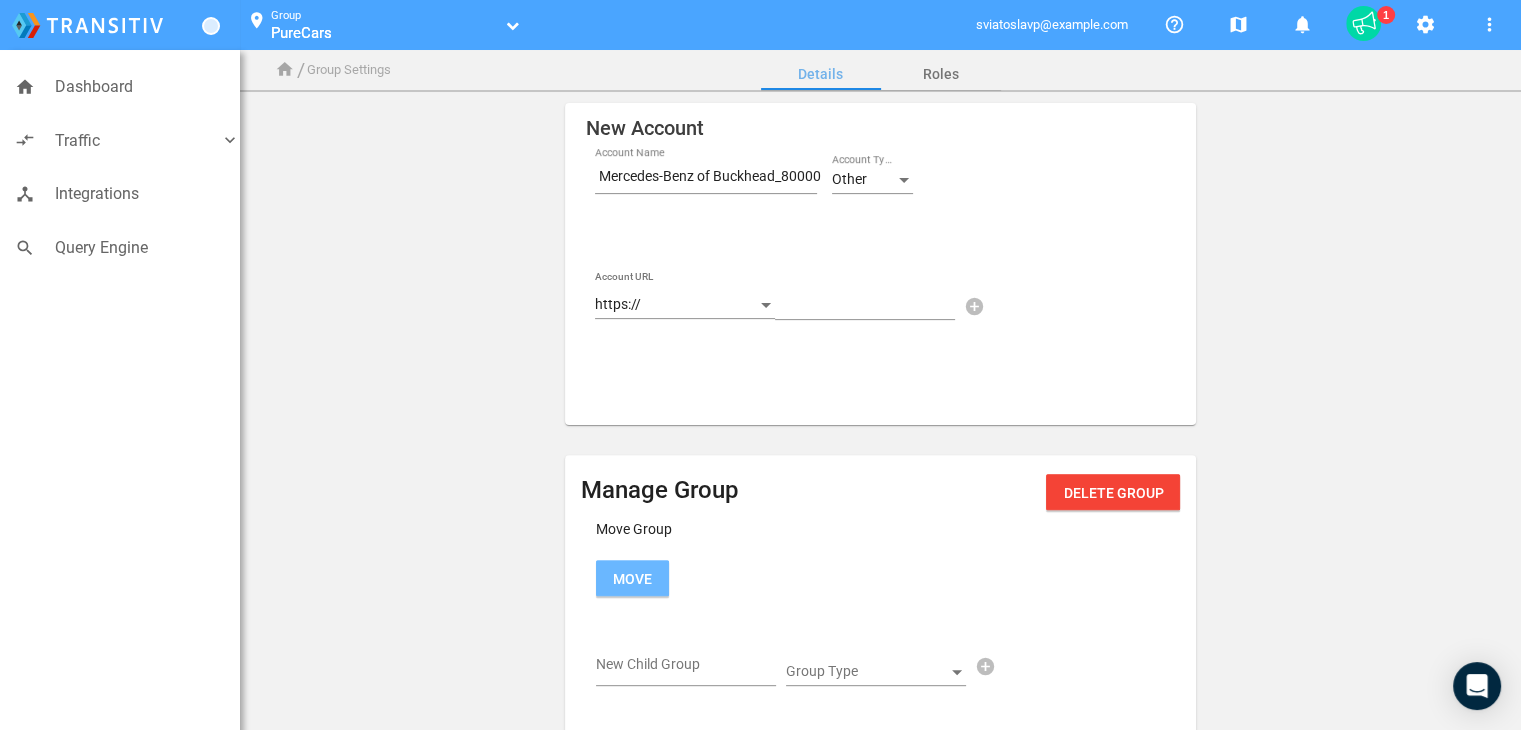 click on "https://" at bounding box center [676, 305] 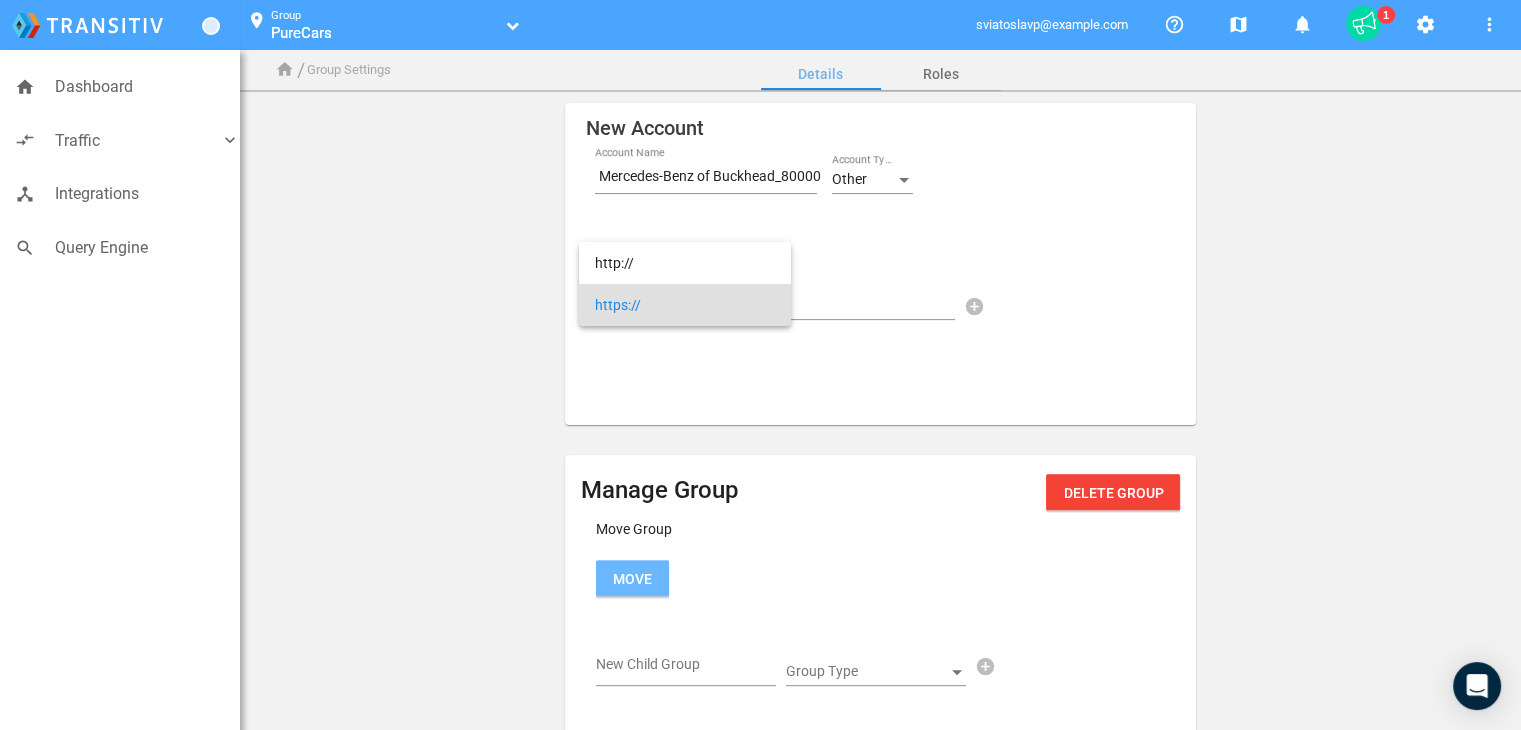 click at bounding box center (760, 365) 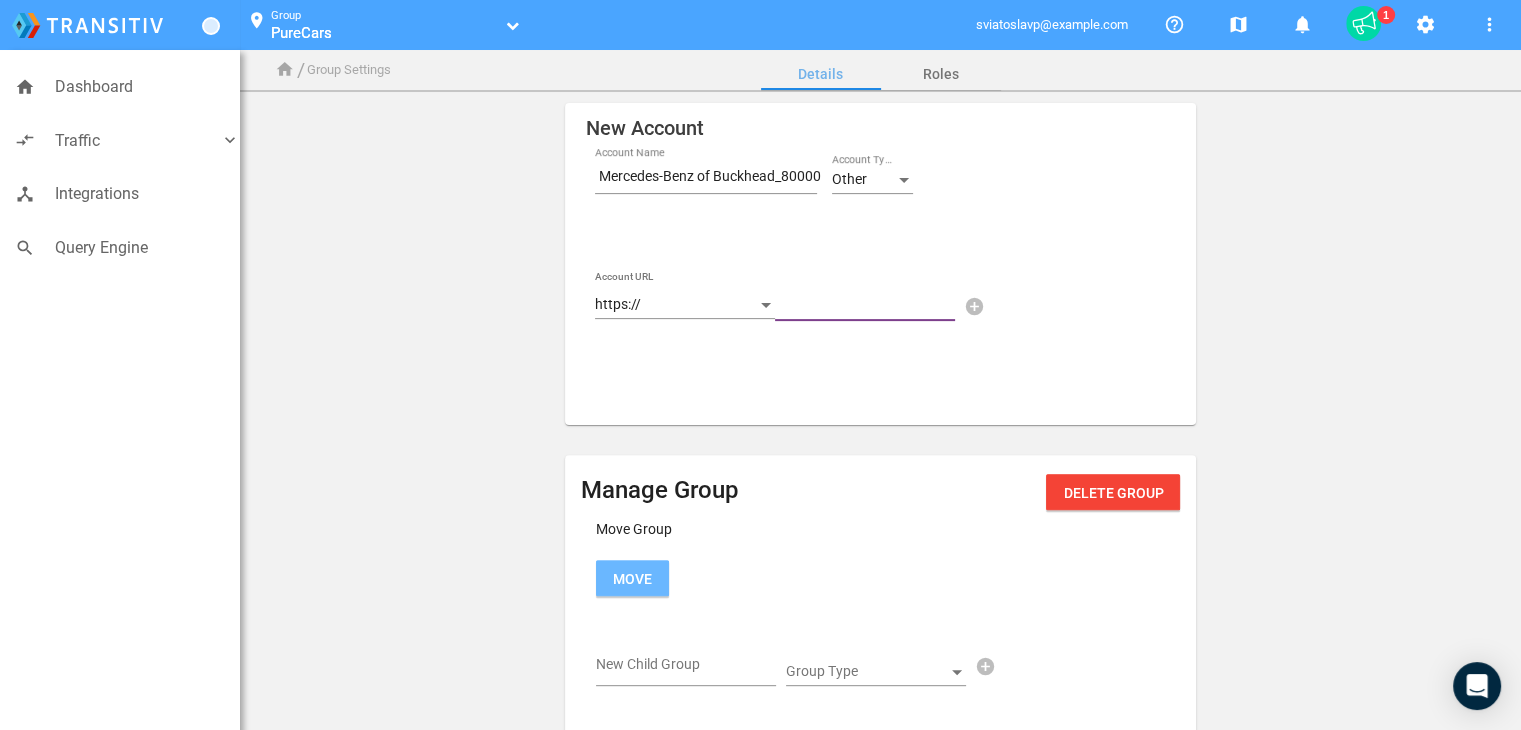 click at bounding box center [869, 308] 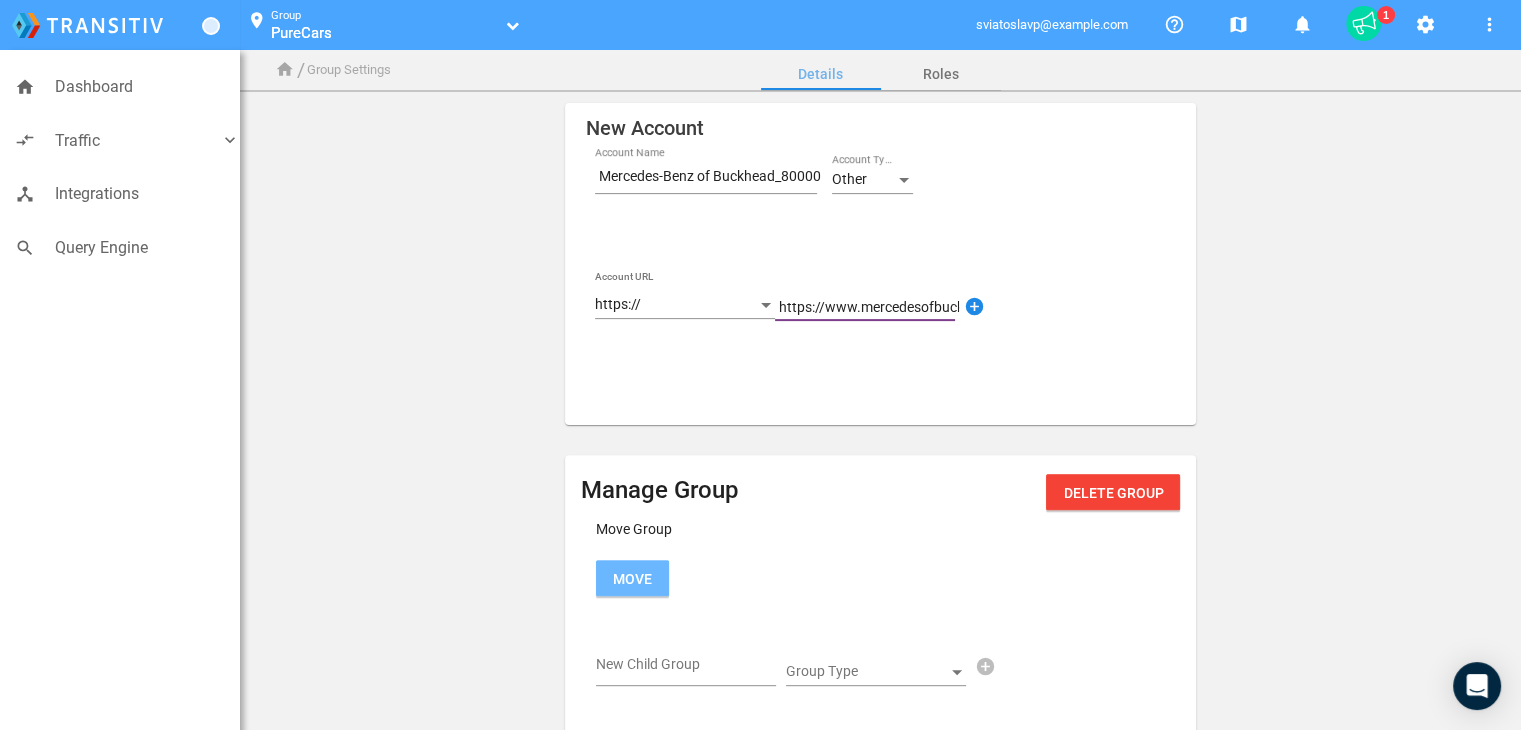 scroll, scrollTop: 0, scrollLeft: 72, axis: horizontal 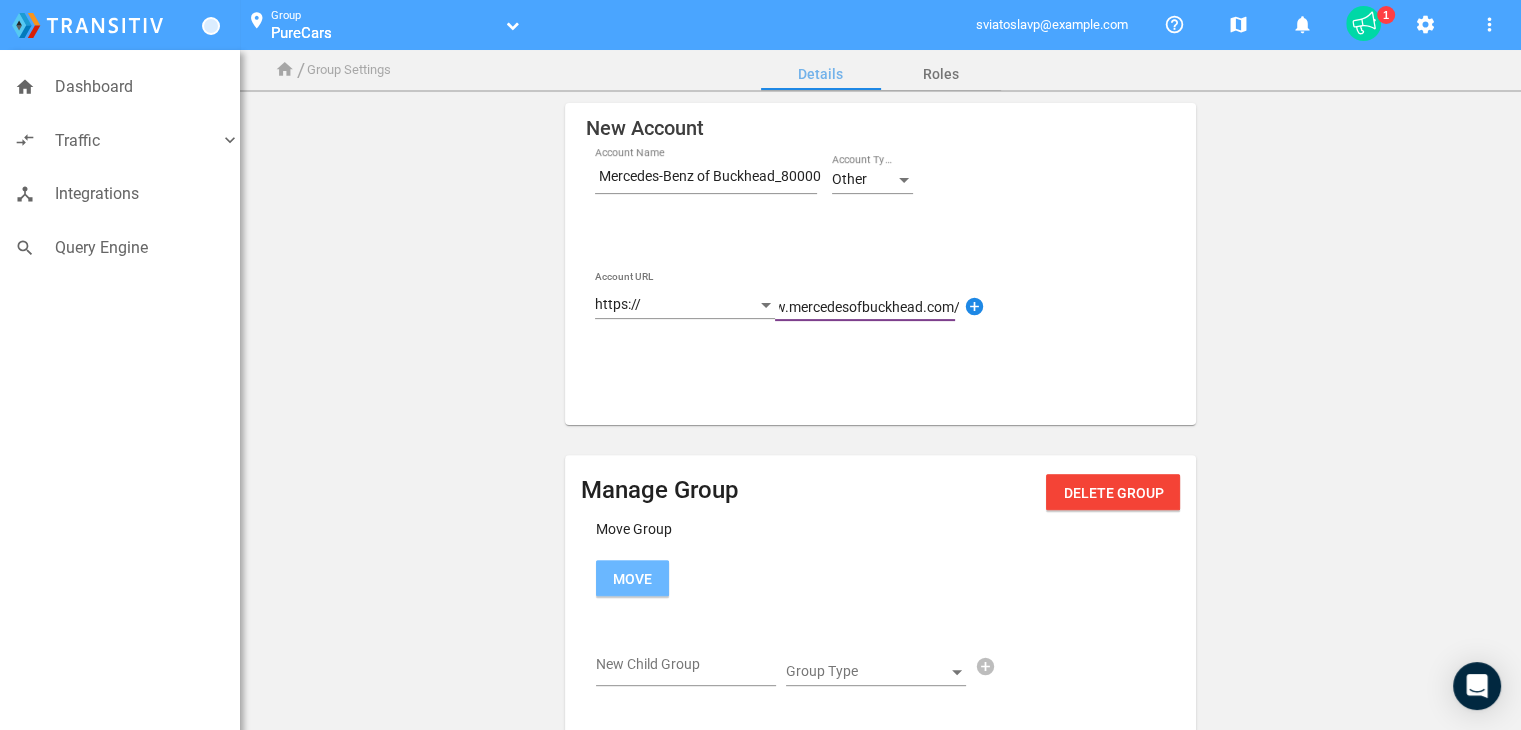 type on "https://www.mercedesofbuckhead.com/" 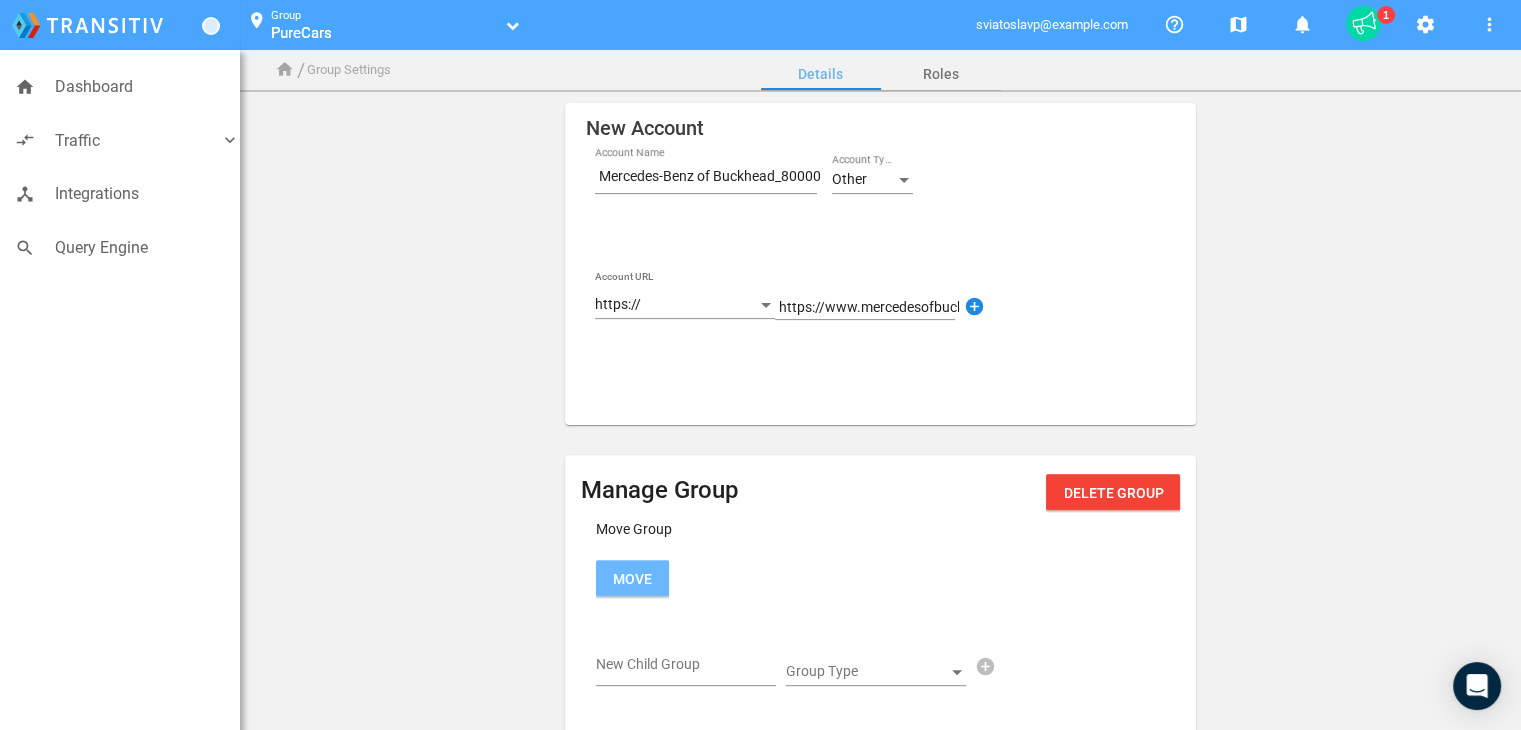 click on "Mercedes-Benz of Buckhead_80000187 Account Name Other Account Type Account URL https:// https://www.mercedesofbuckhead.com/ add_circle" at bounding box center (762, 277) 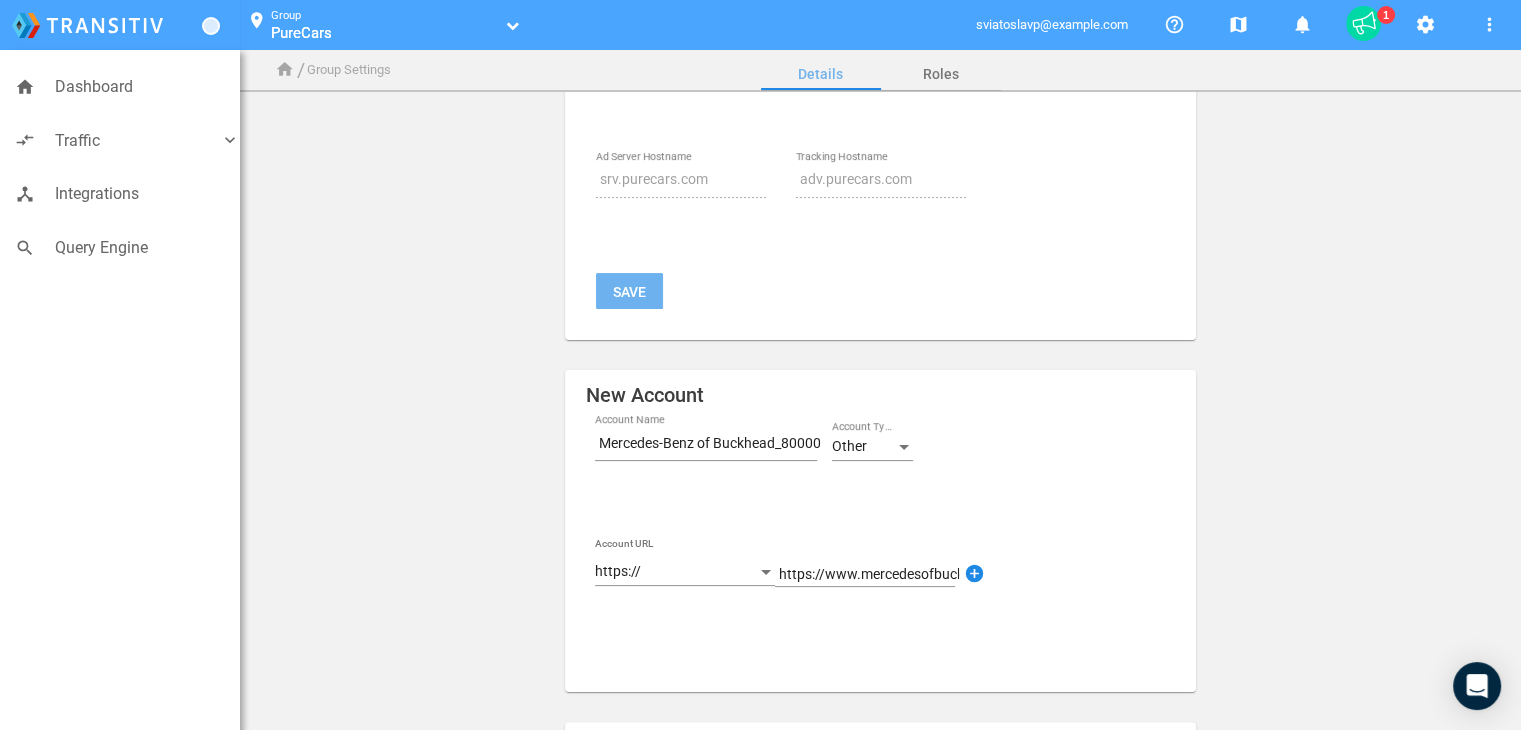 scroll, scrollTop: 579, scrollLeft: 0, axis: vertical 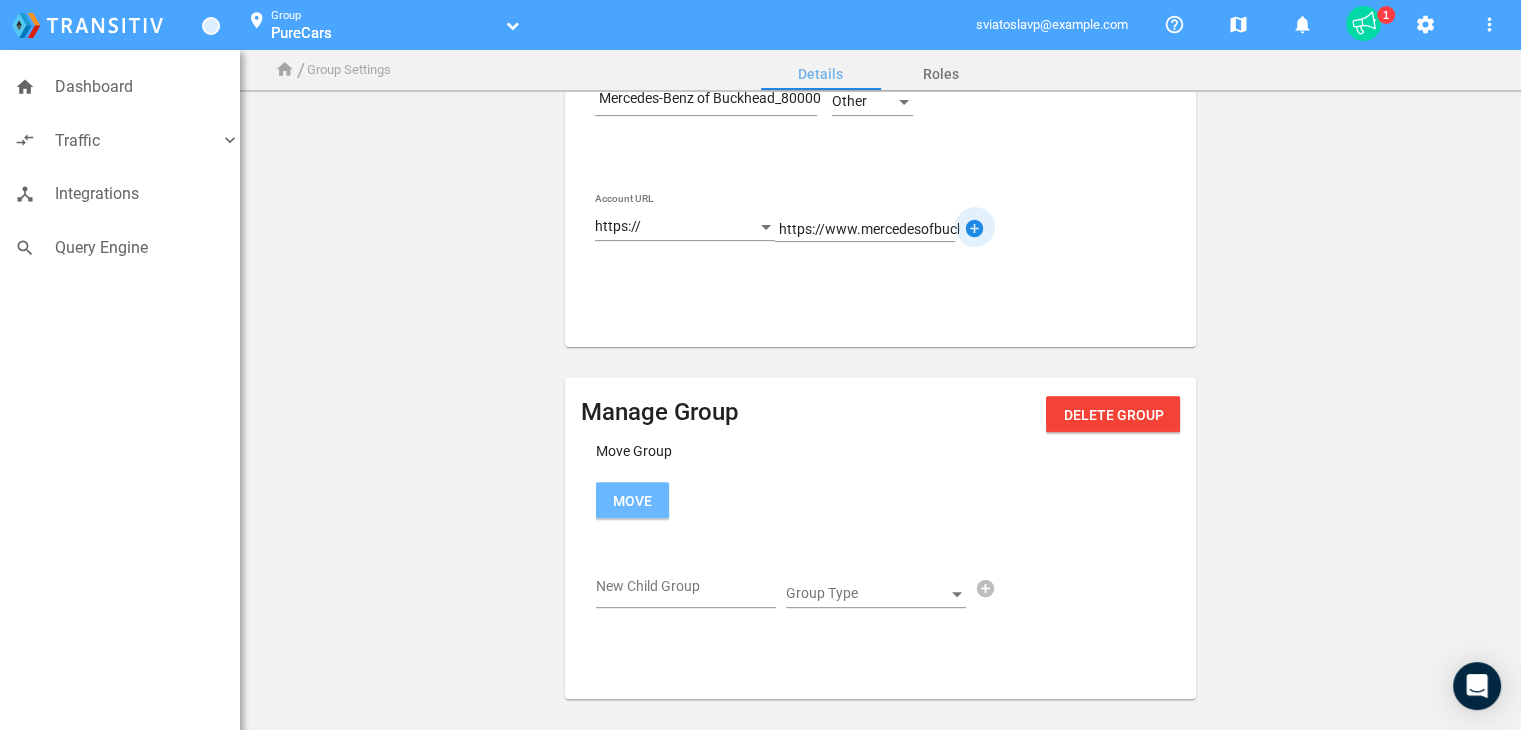 click on "add_circle" at bounding box center [975, 229] 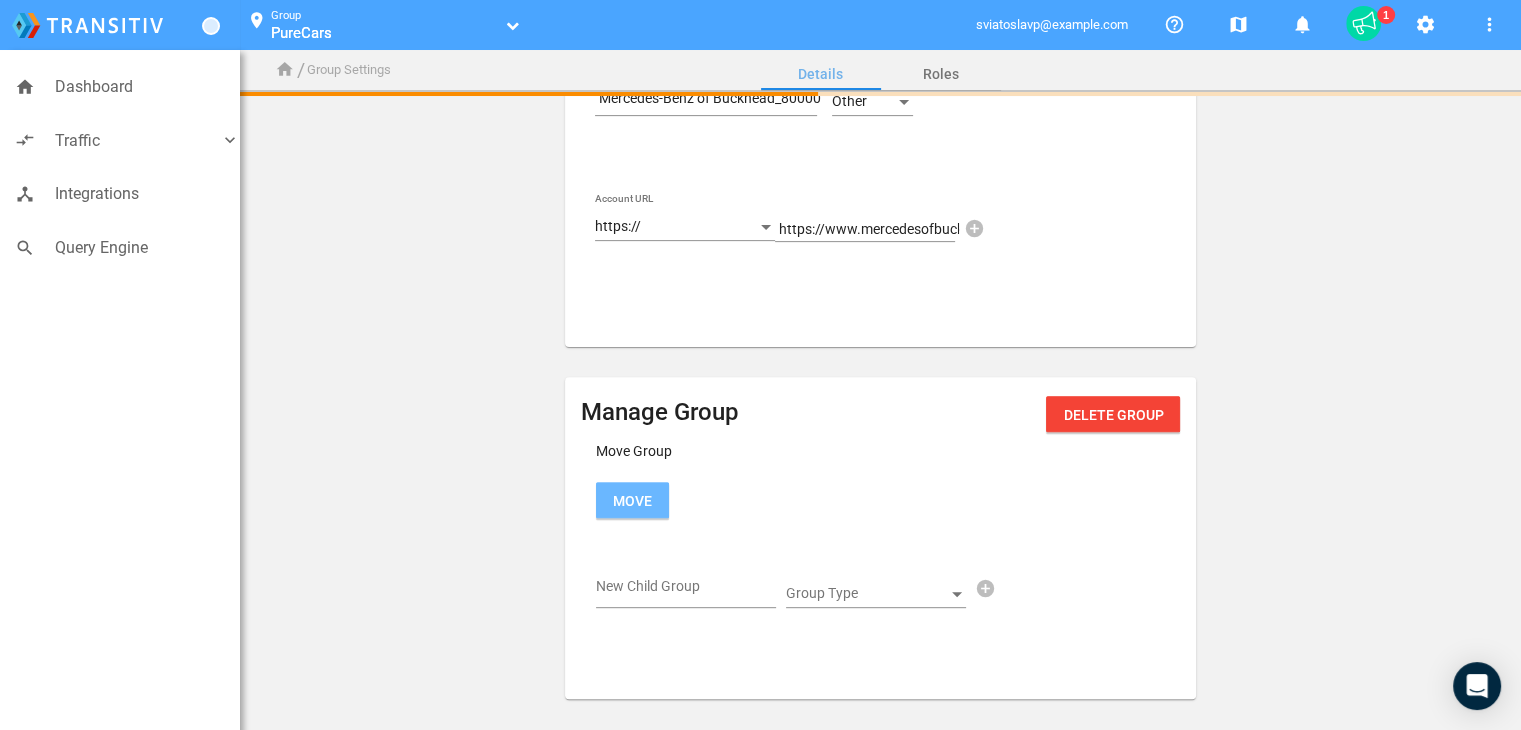 type 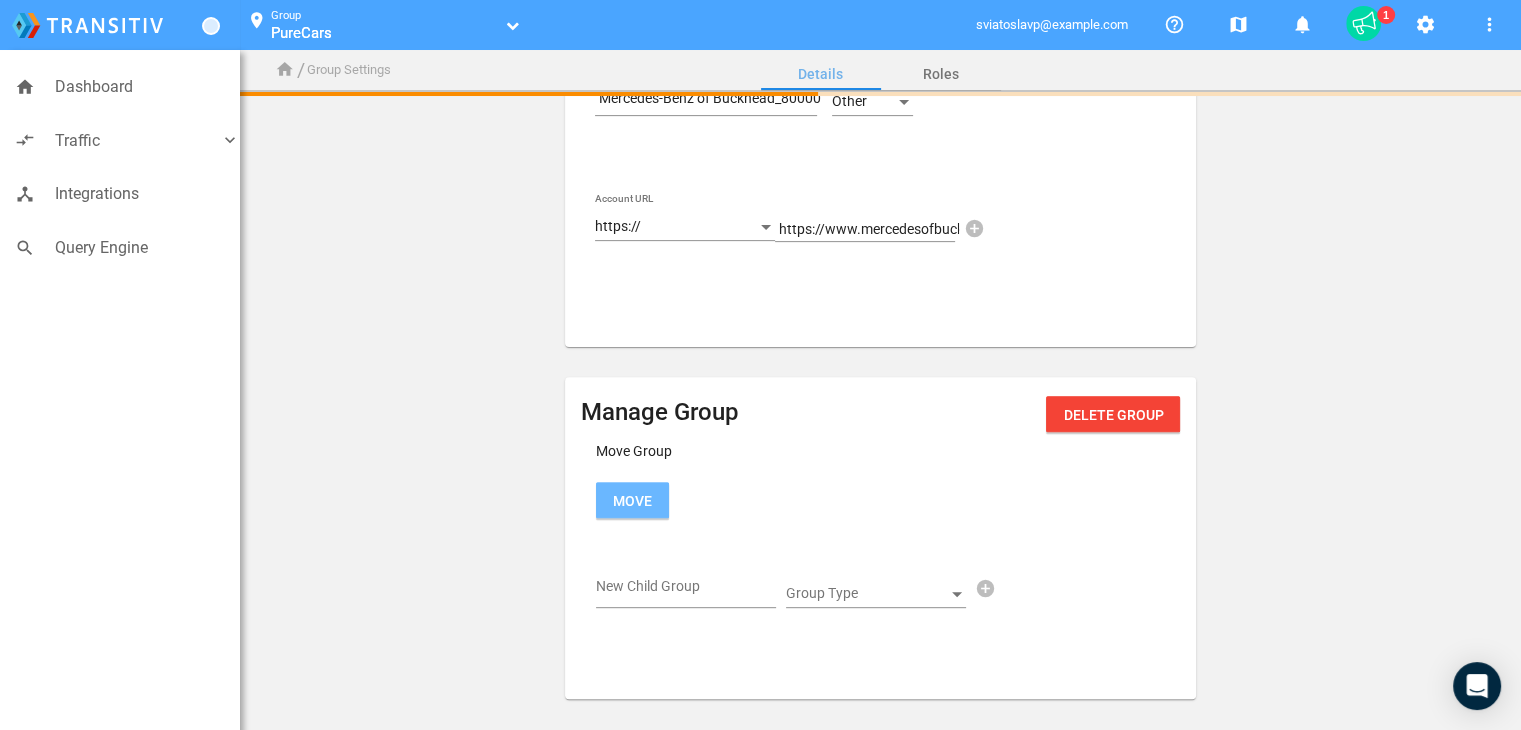 type 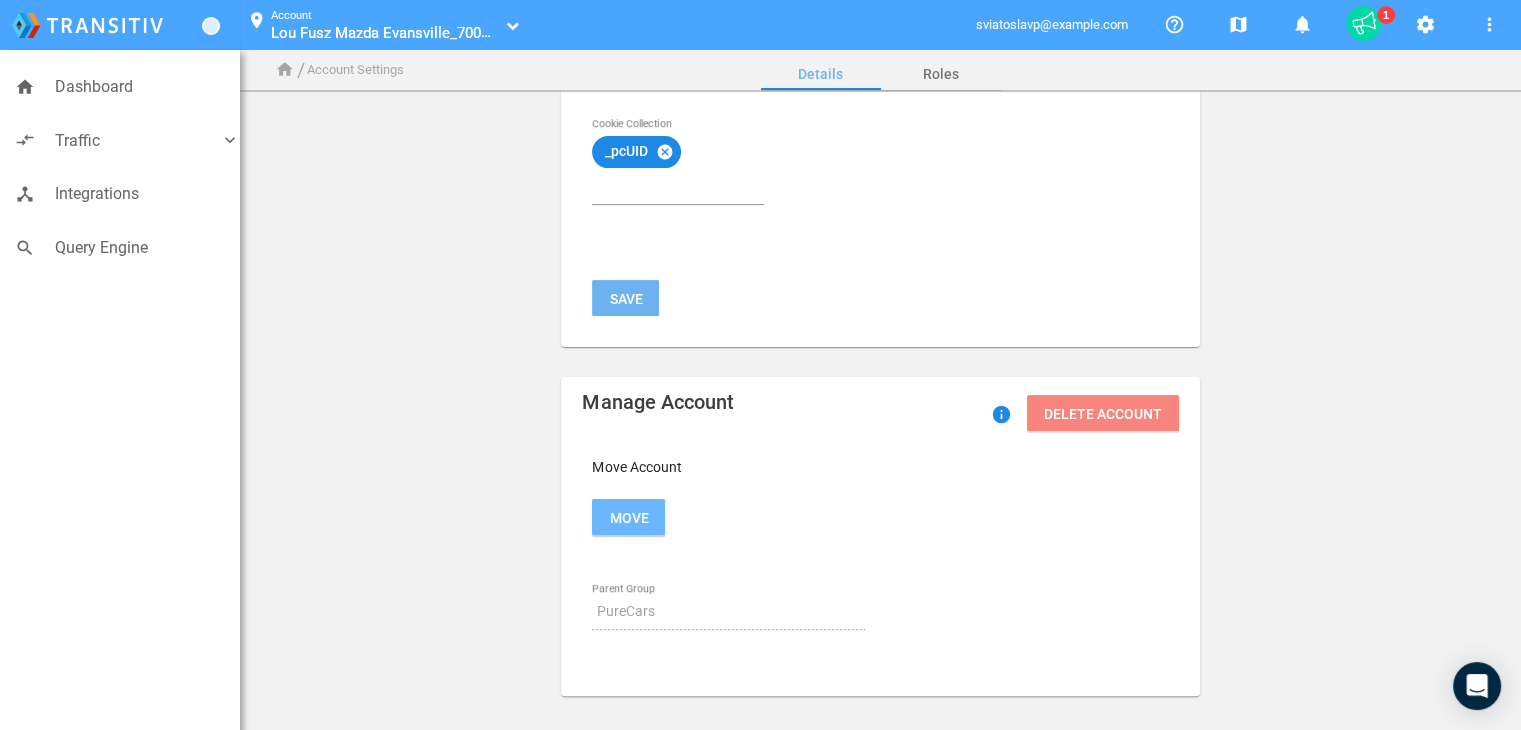 scroll, scrollTop: 0, scrollLeft: 0, axis: both 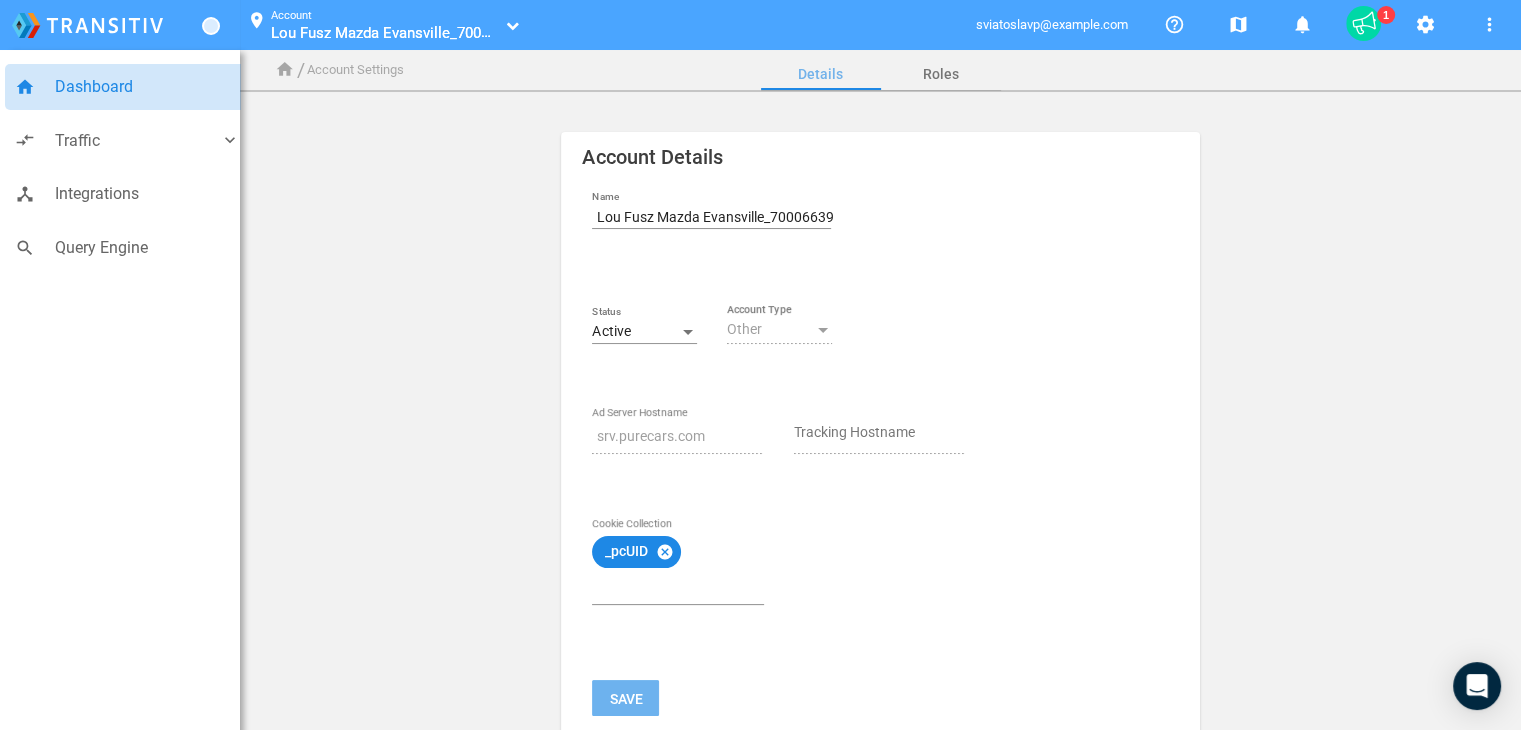 click on "Dashboard" at bounding box center (147, 87) 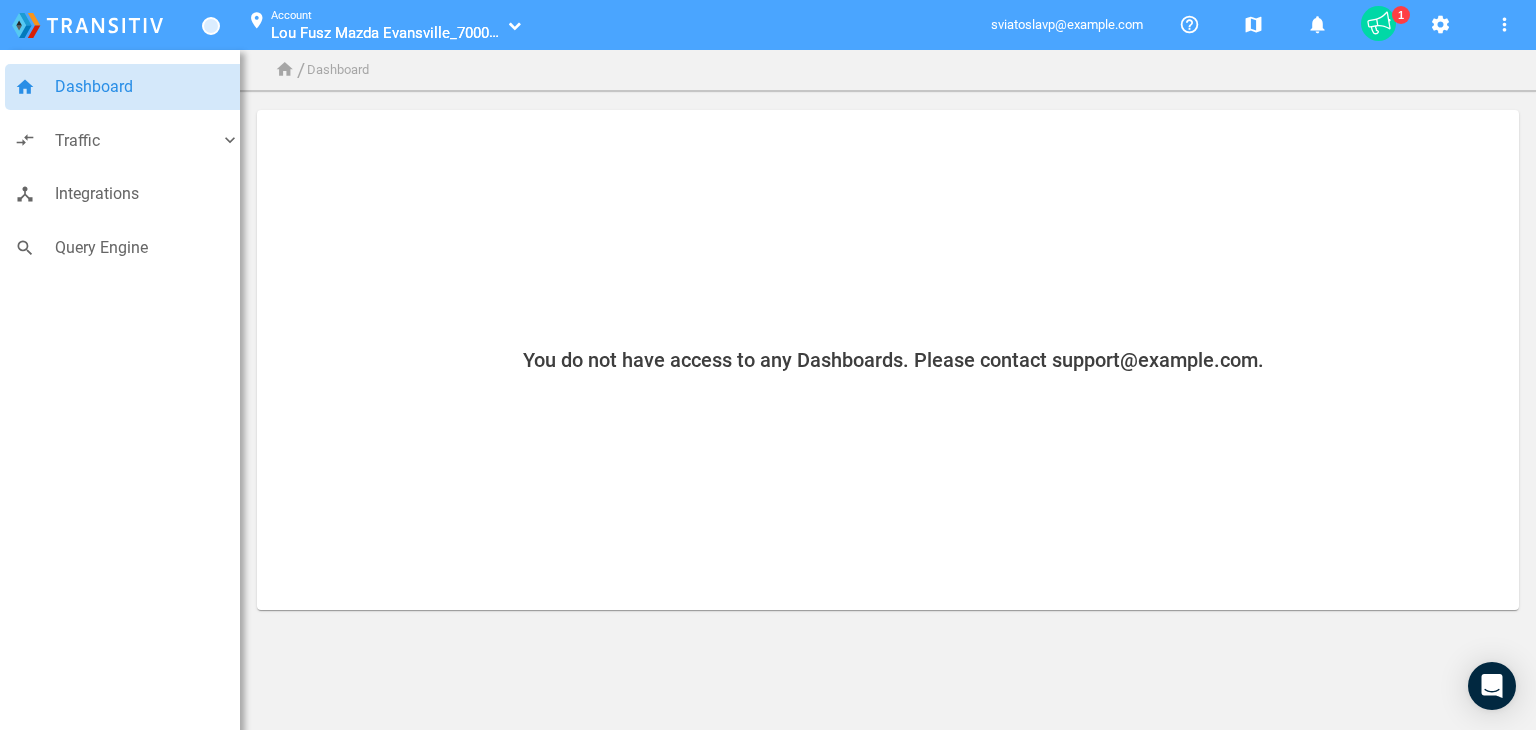 click on "Account Lou Fusz Mazda Evansville_70006639 Lou Fusz Mazda Evansville_70006639" 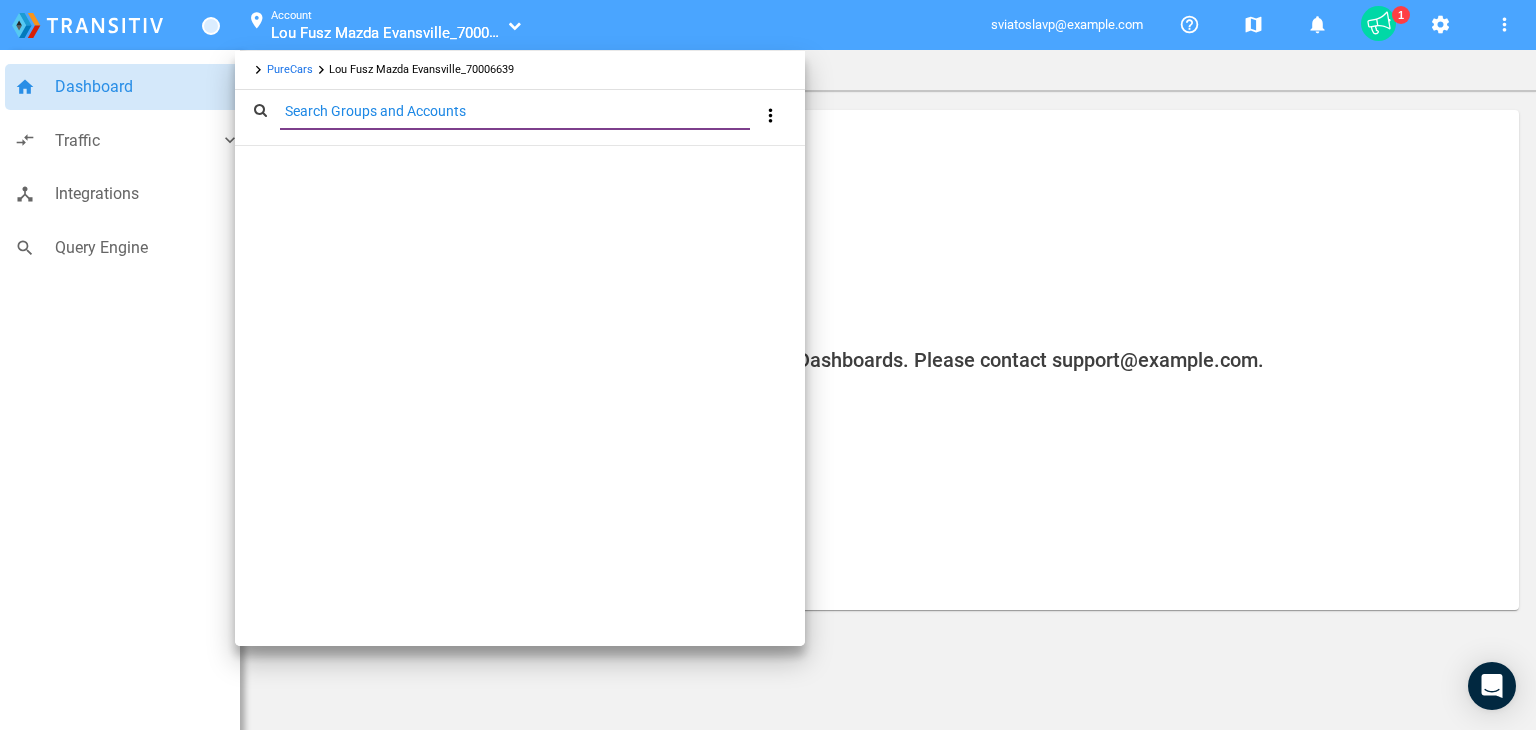 click on "PureCars" at bounding box center [290, 69] 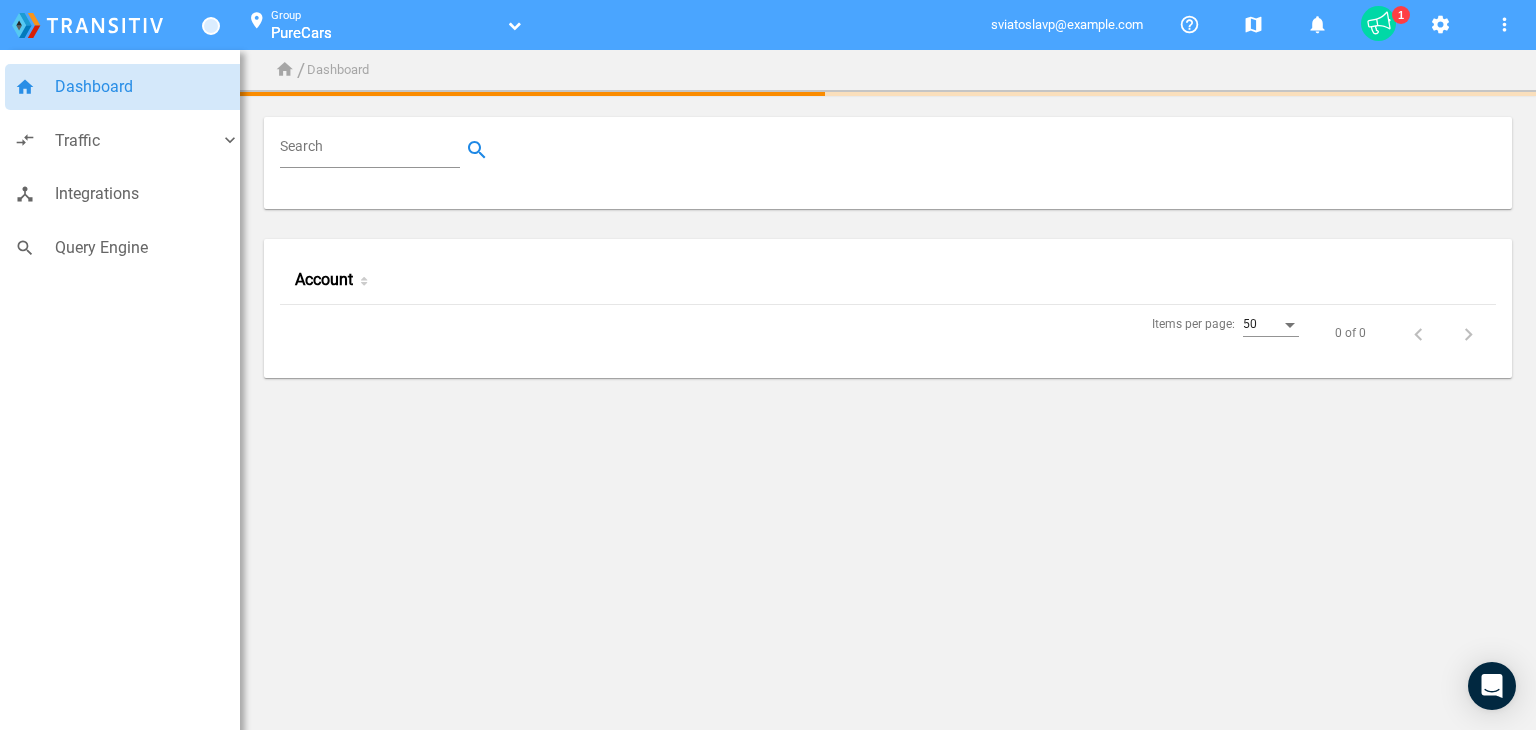 click on "Search" at bounding box center [374, 150] 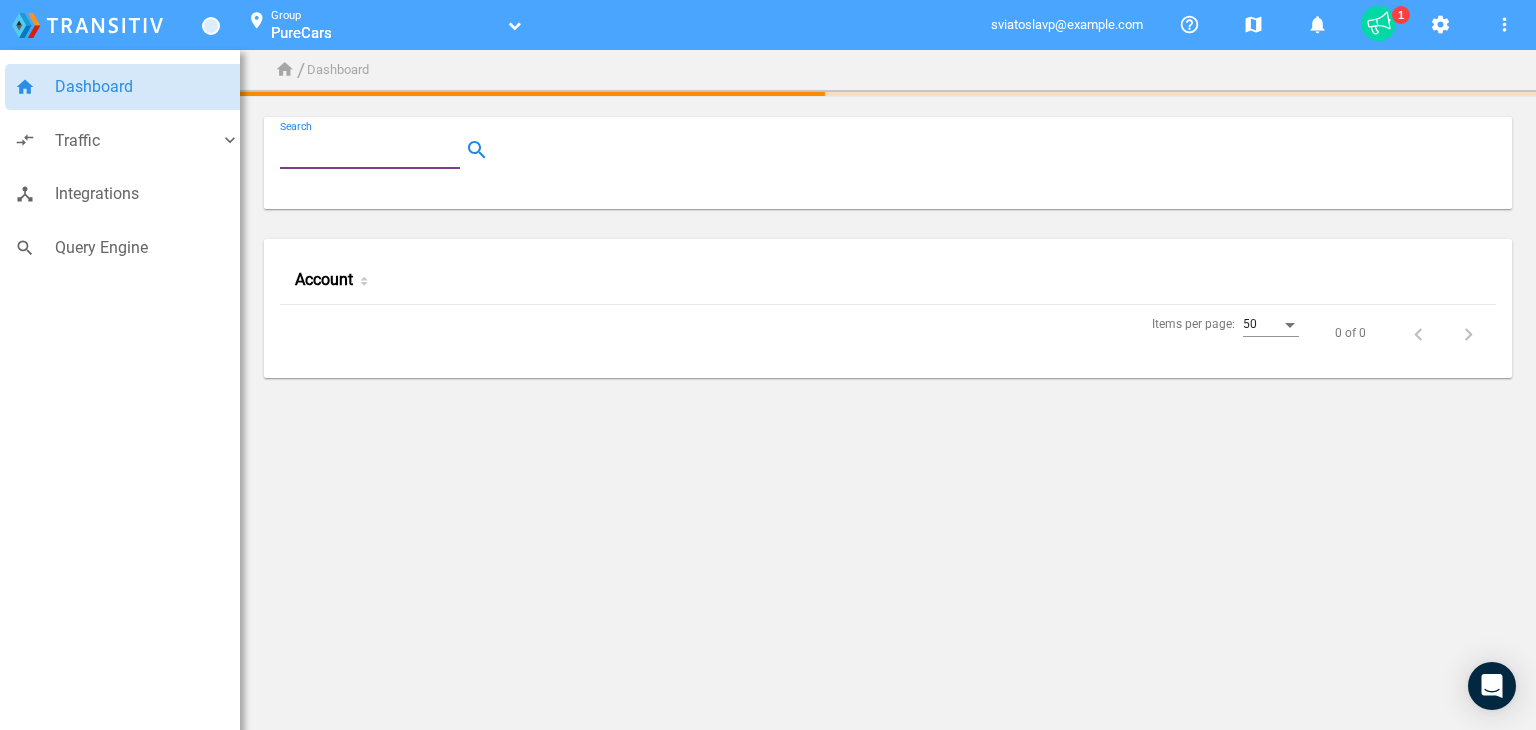 paste on "80000187" 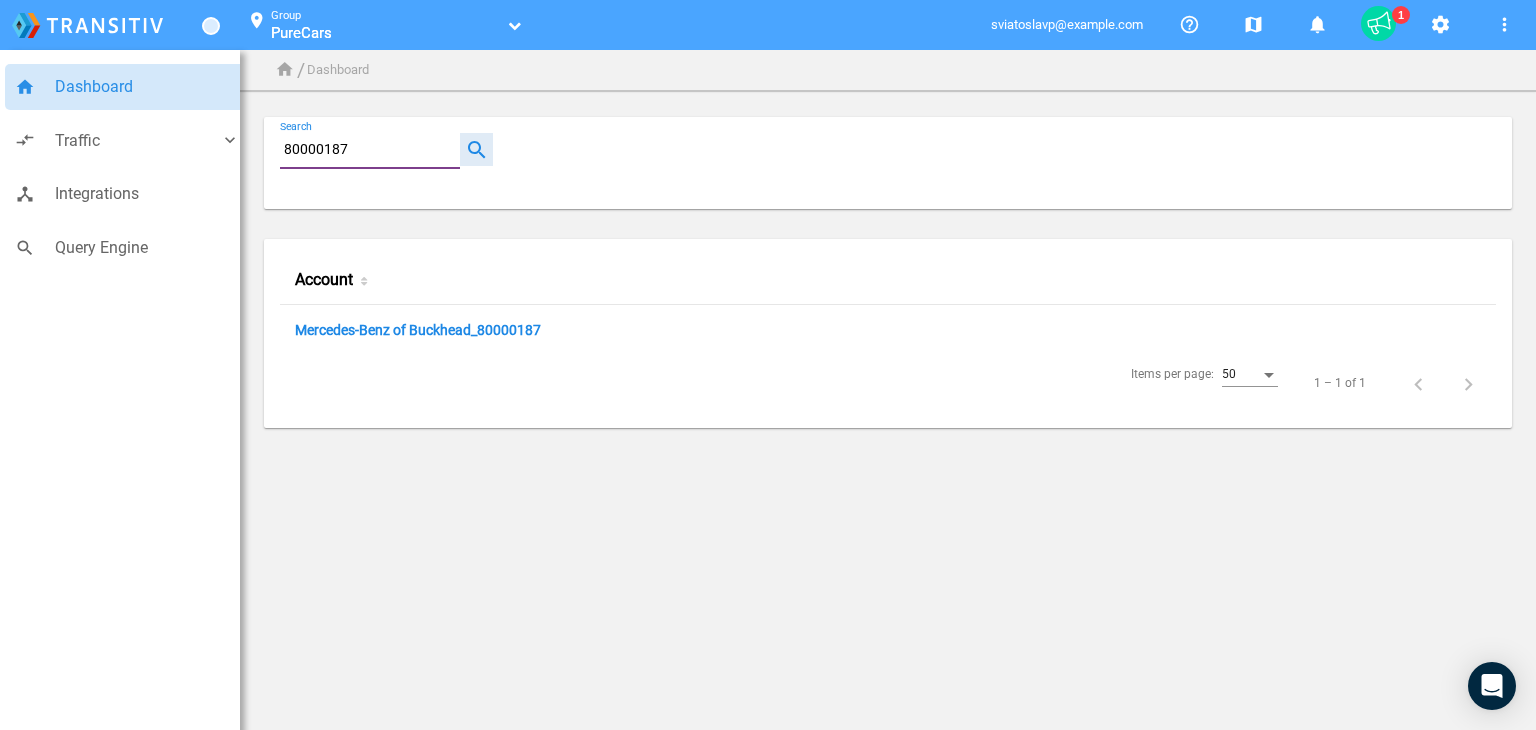 type on "80000187" 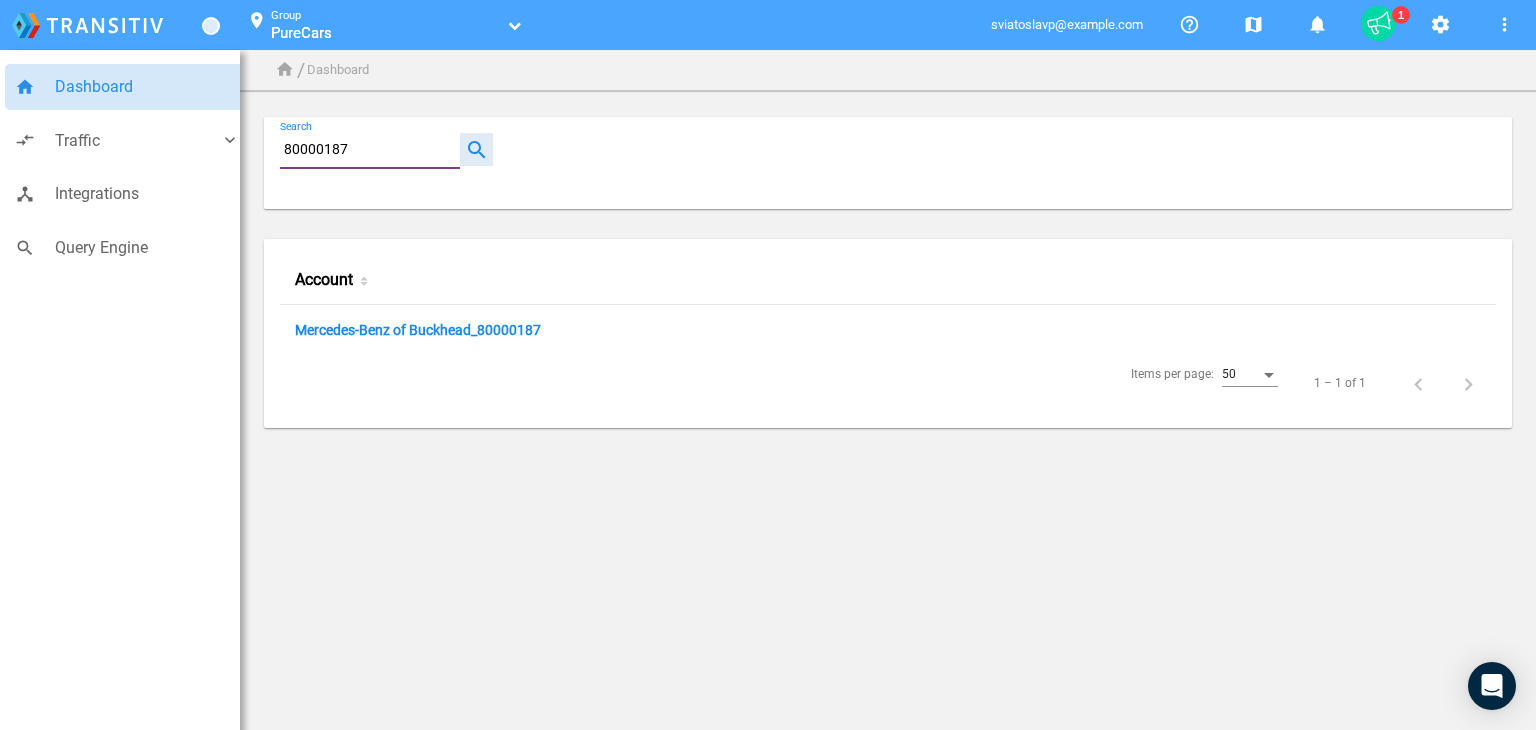 click at bounding box center [476, 149] 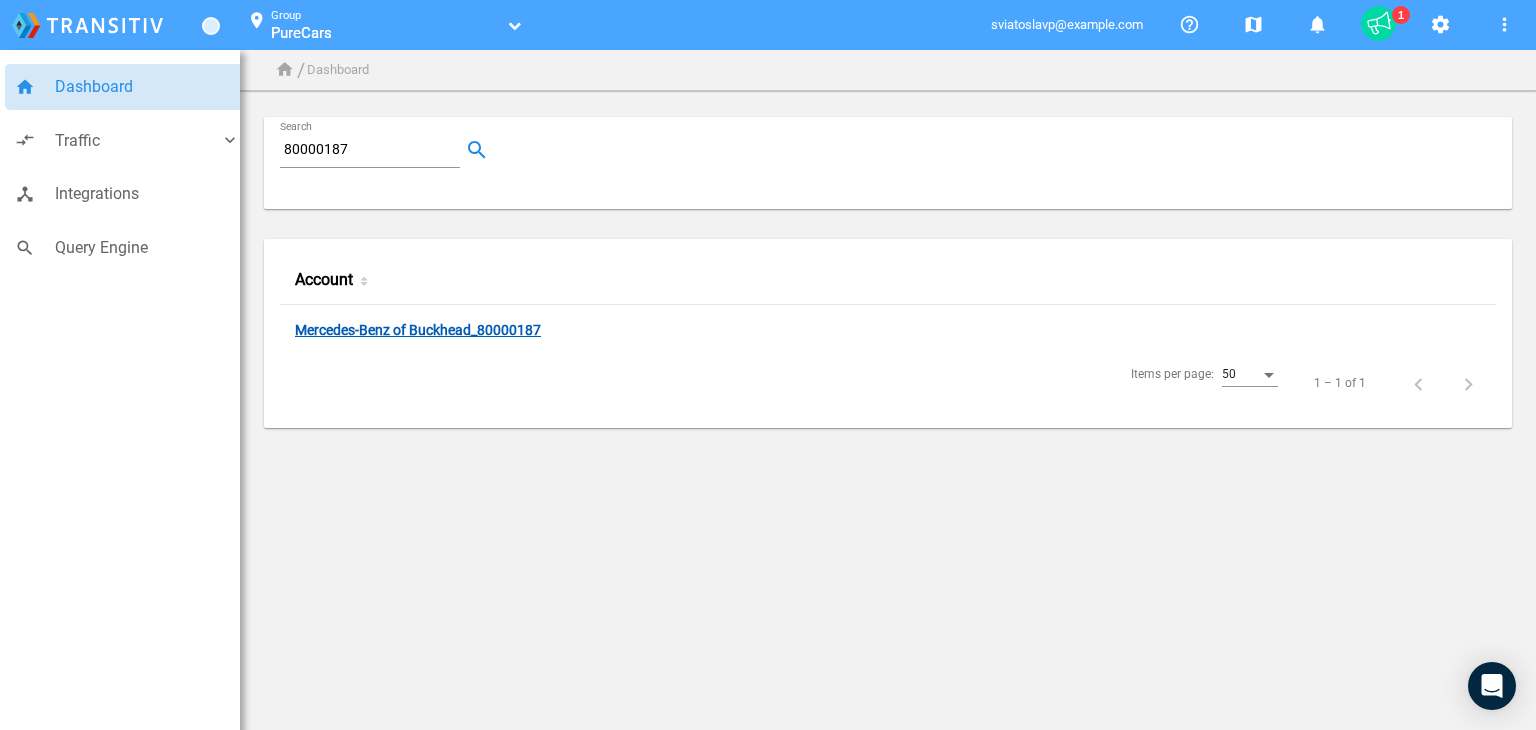 click on "Mercedes-Benz of Buckhead_80000187" 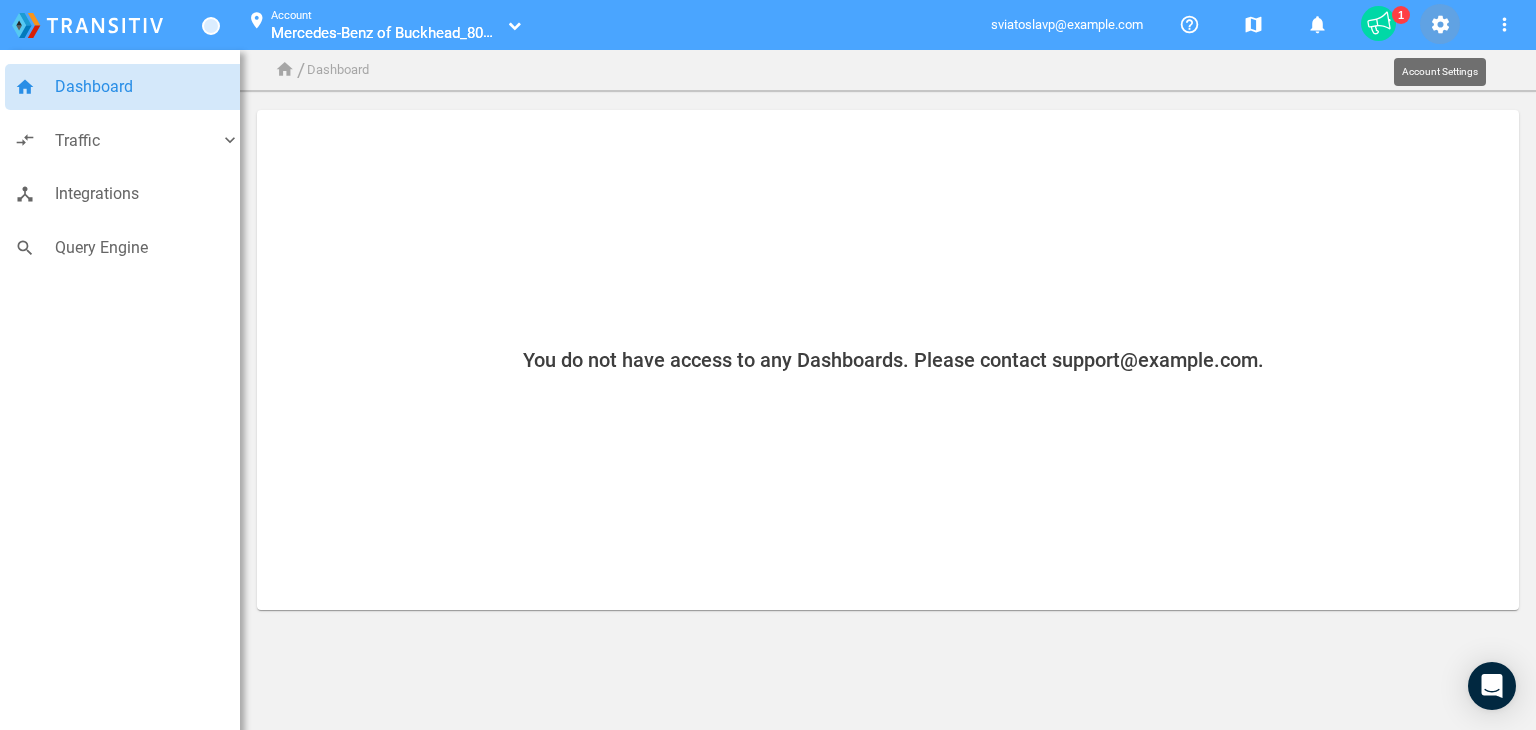 click on "settings" at bounding box center [1440, 25] 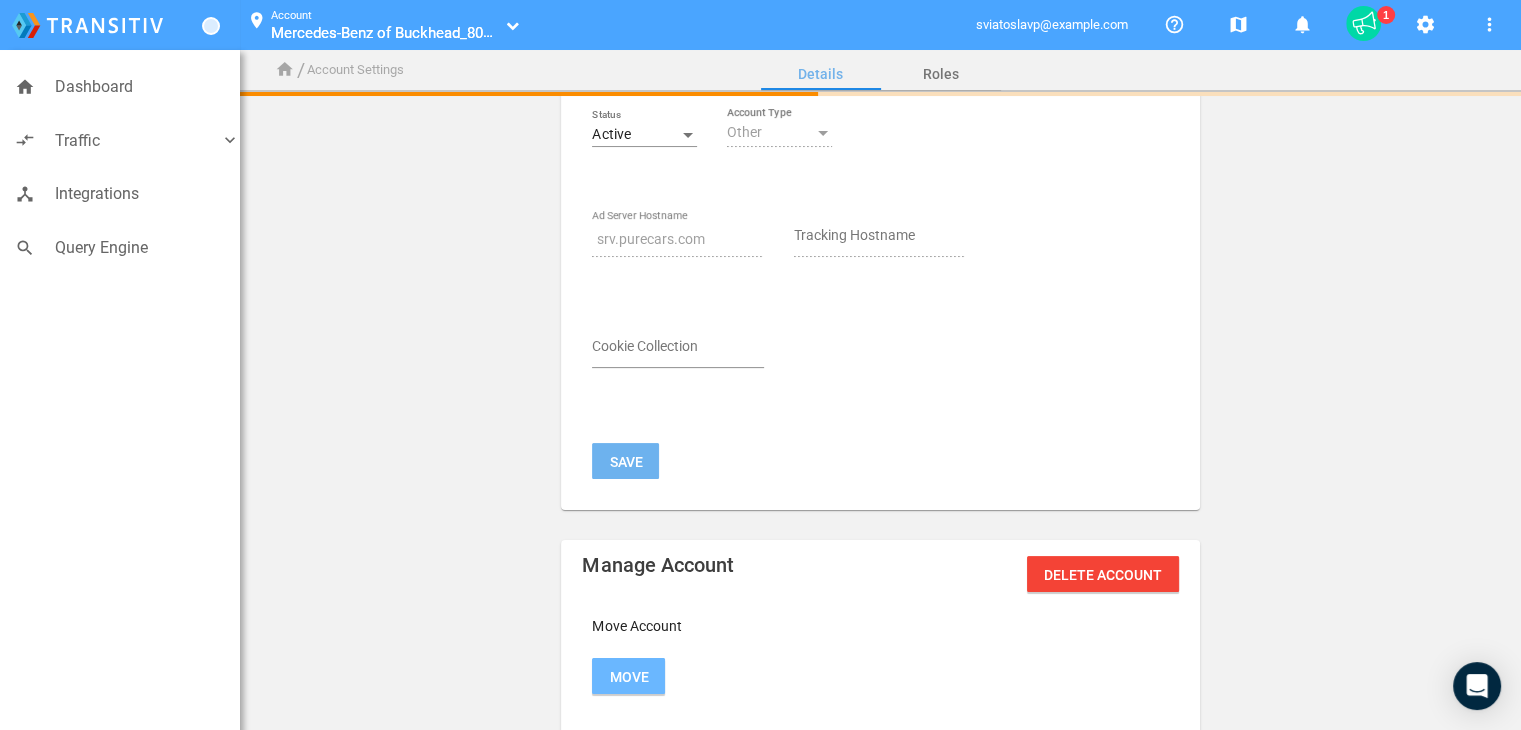 scroll, scrollTop: 200, scrollLeft: 0, axis: vertical 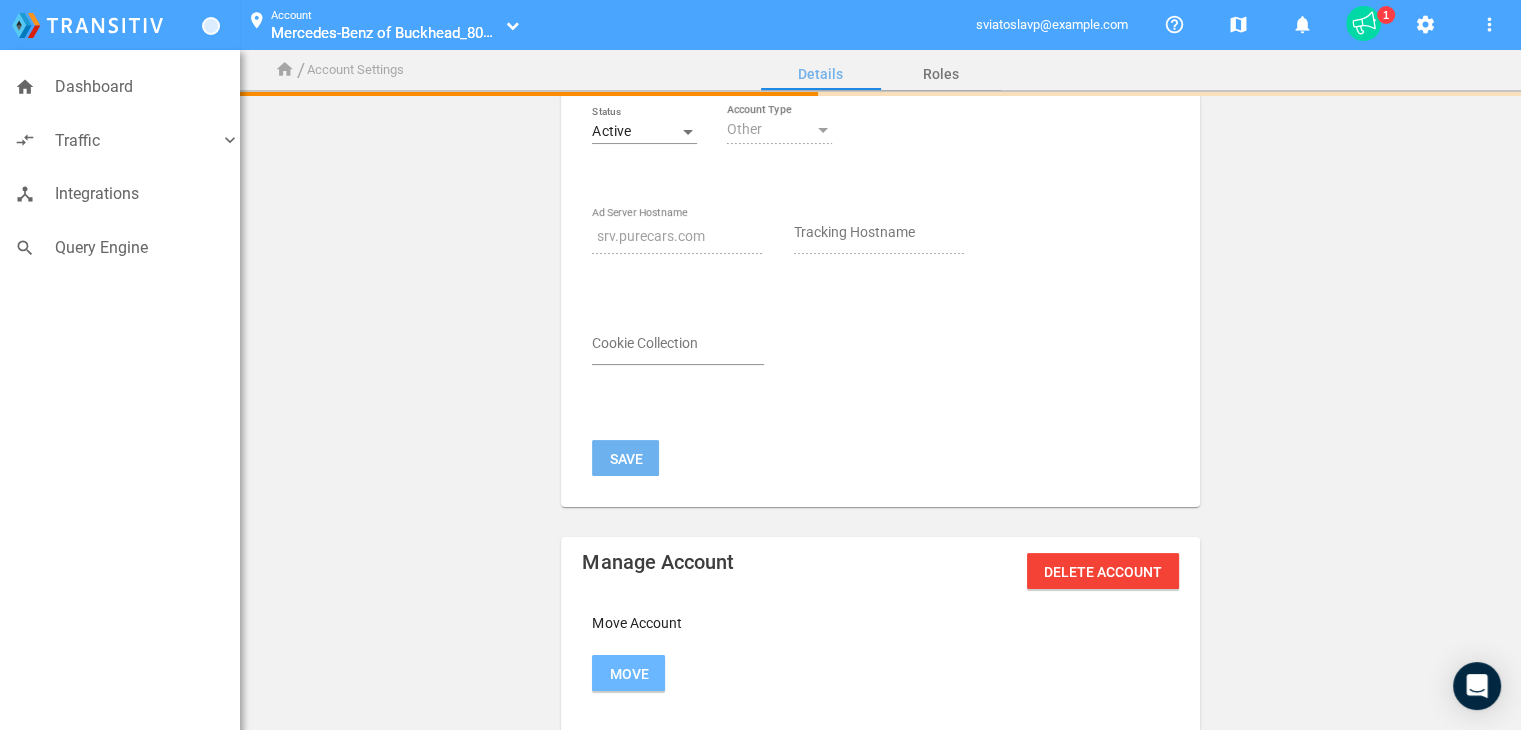 click on "Cookie Collection" at bounding box center (678, 348) 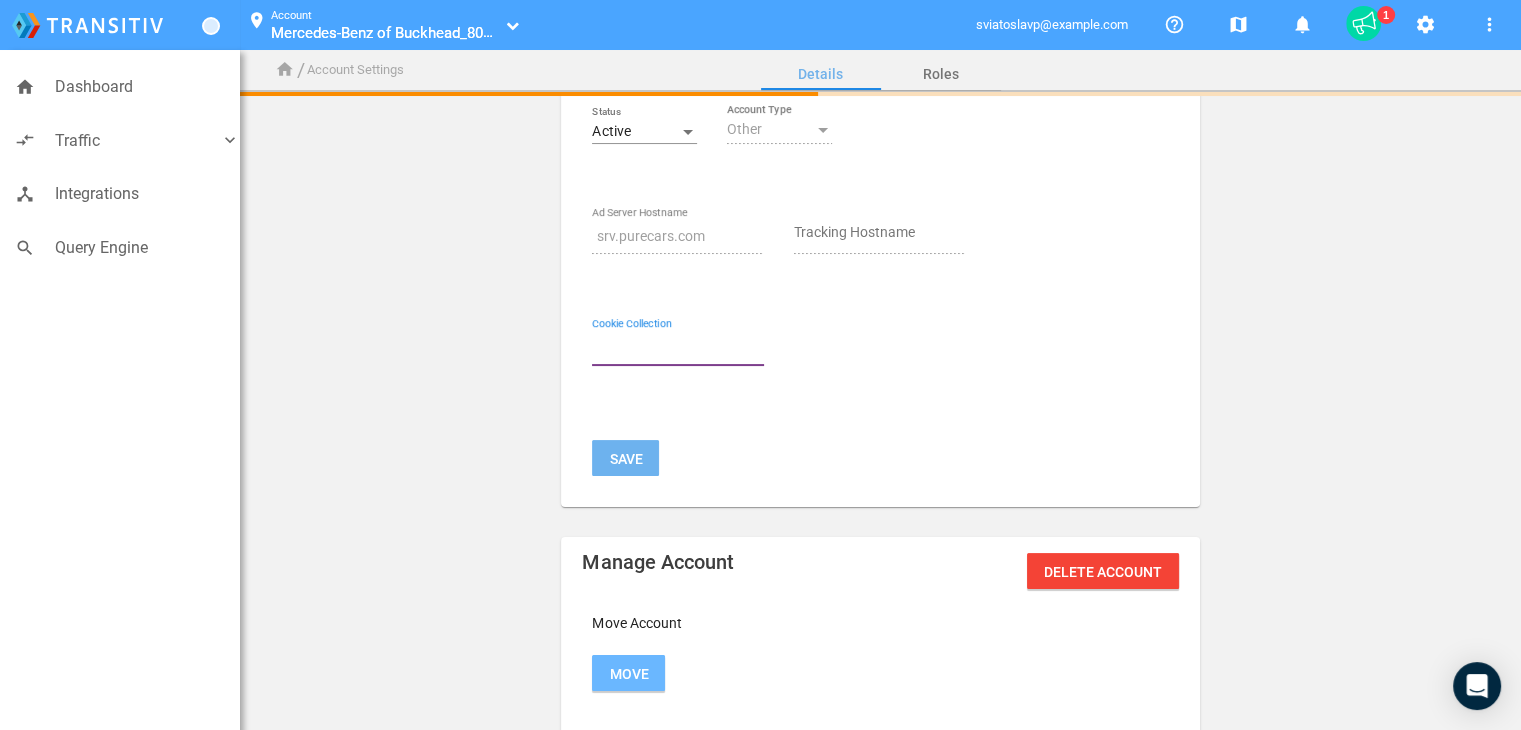 paste on "_pcUID" 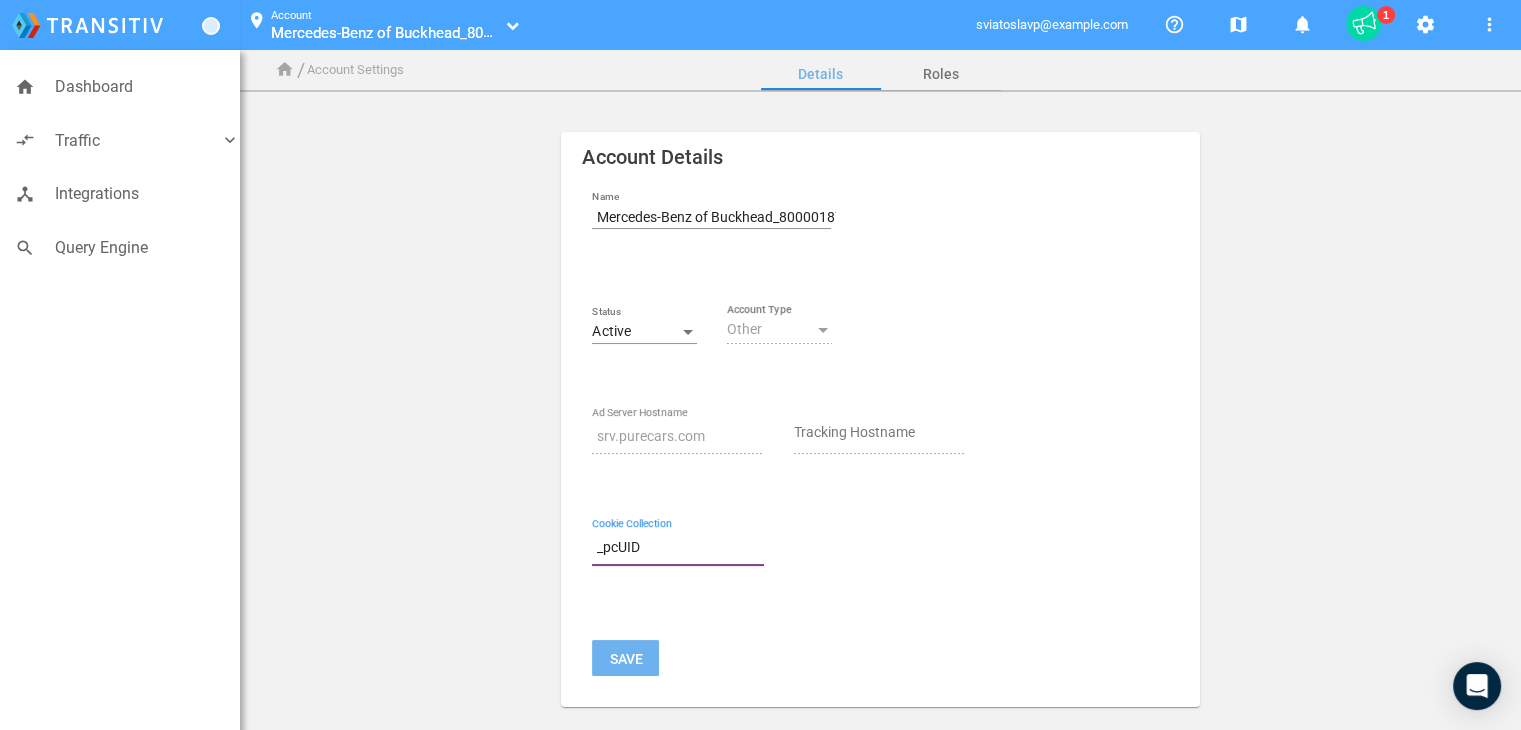 scroll, scrollTop: 383, scrollLeft: 0, axis: vertical 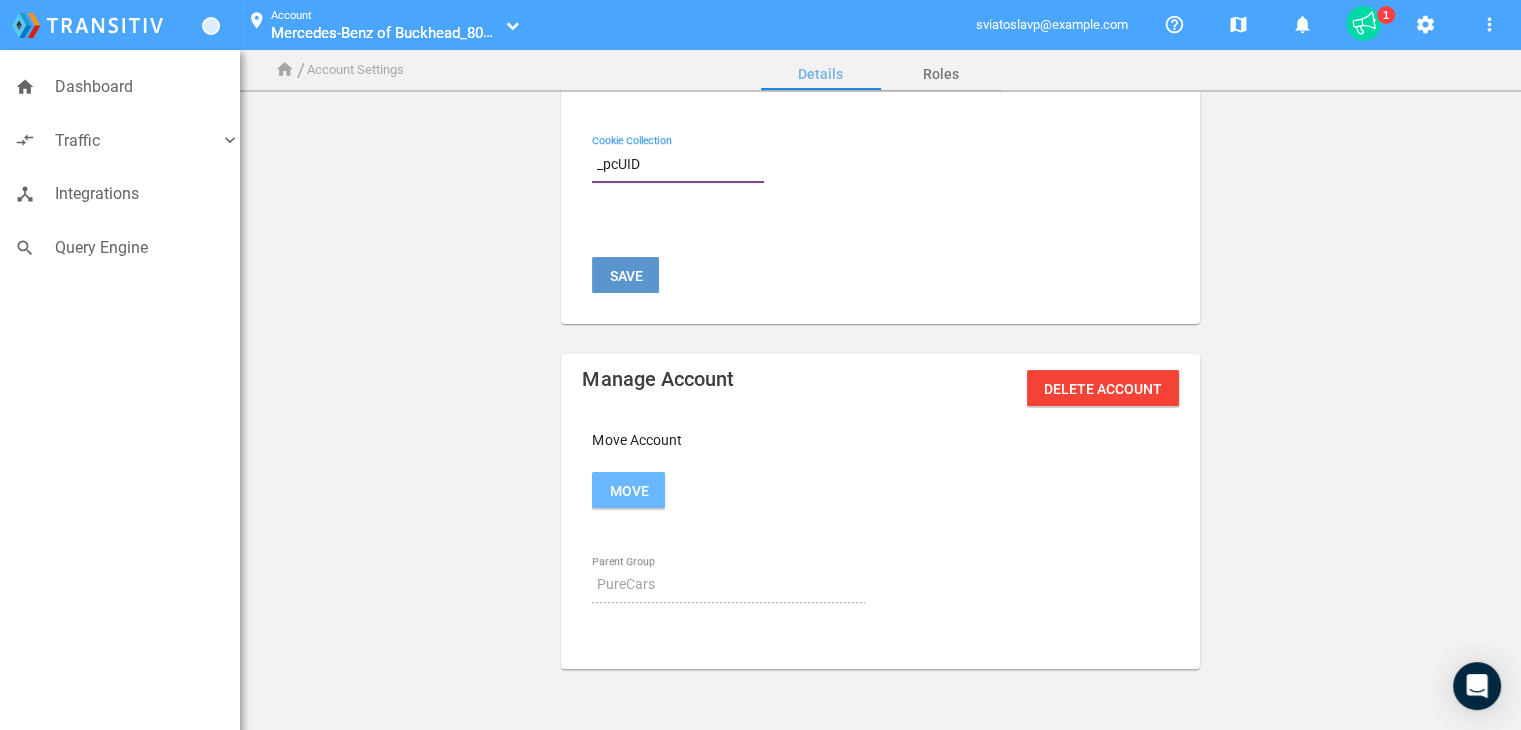 type on "_pcUID" 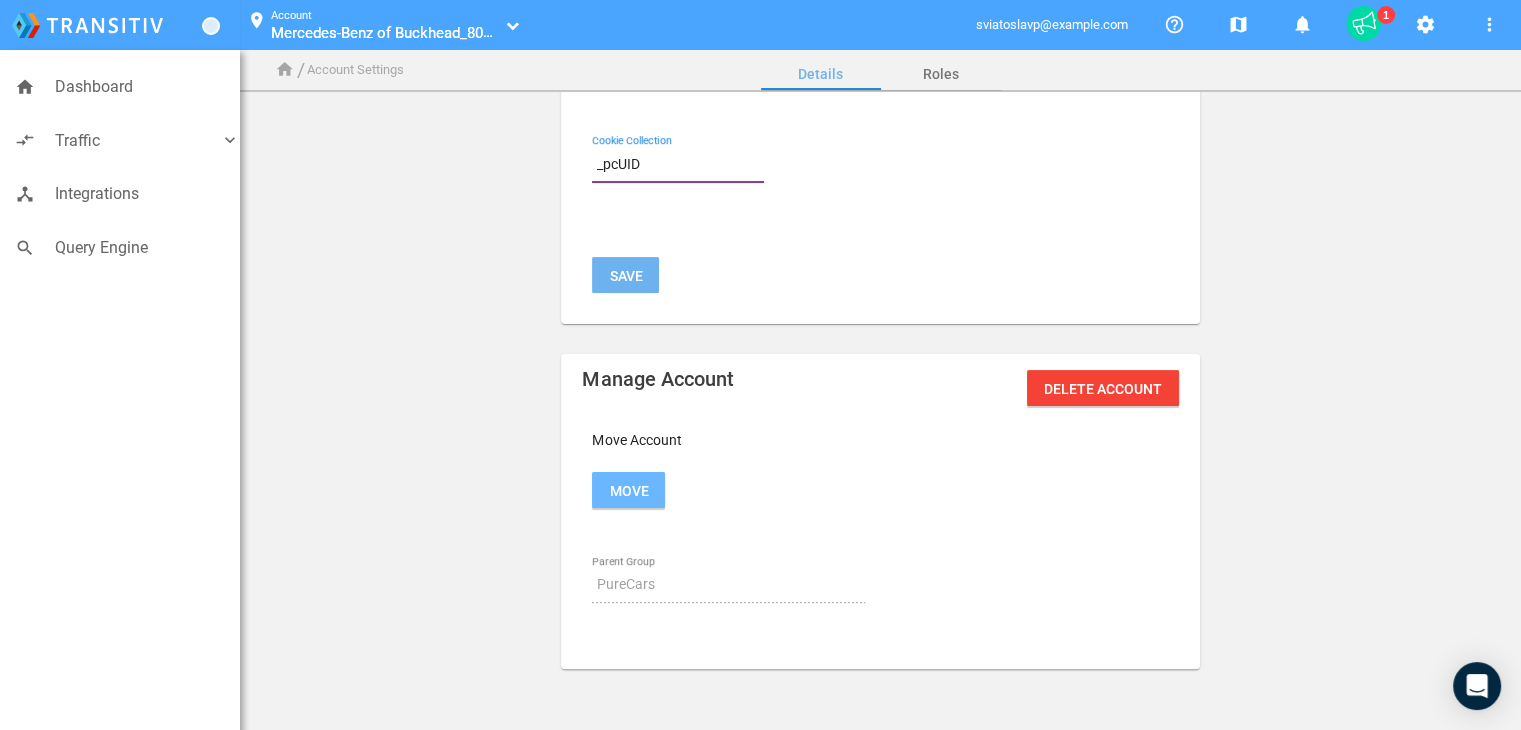 type 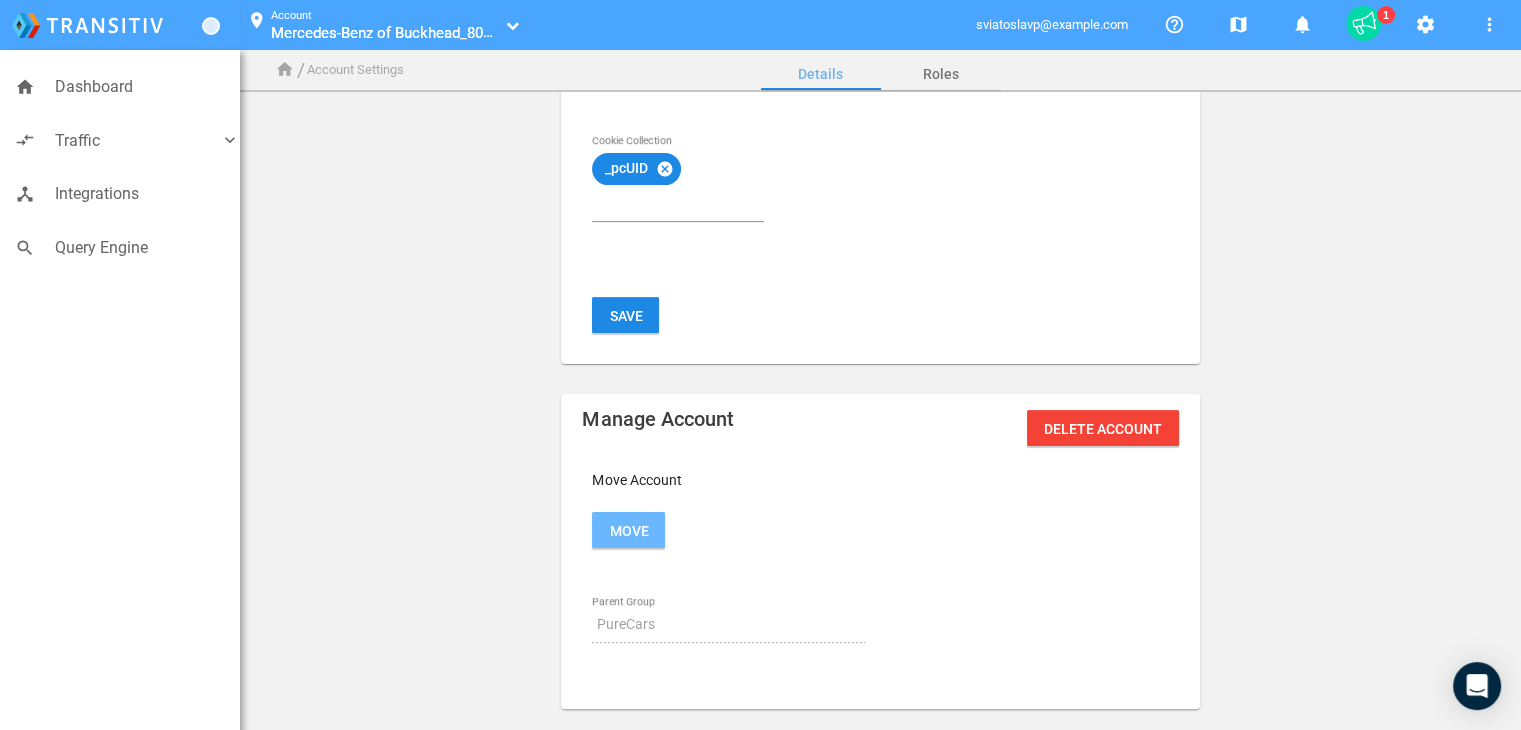 click on "Name Mercedes-Benz of Buckhead_80000187 Status Active Other Account Type srv.purecars.com Ad Server Hostname Tracking Hostname  _pcUID  cancel Cookie Collection  Save" at bounding box center (779, 69) 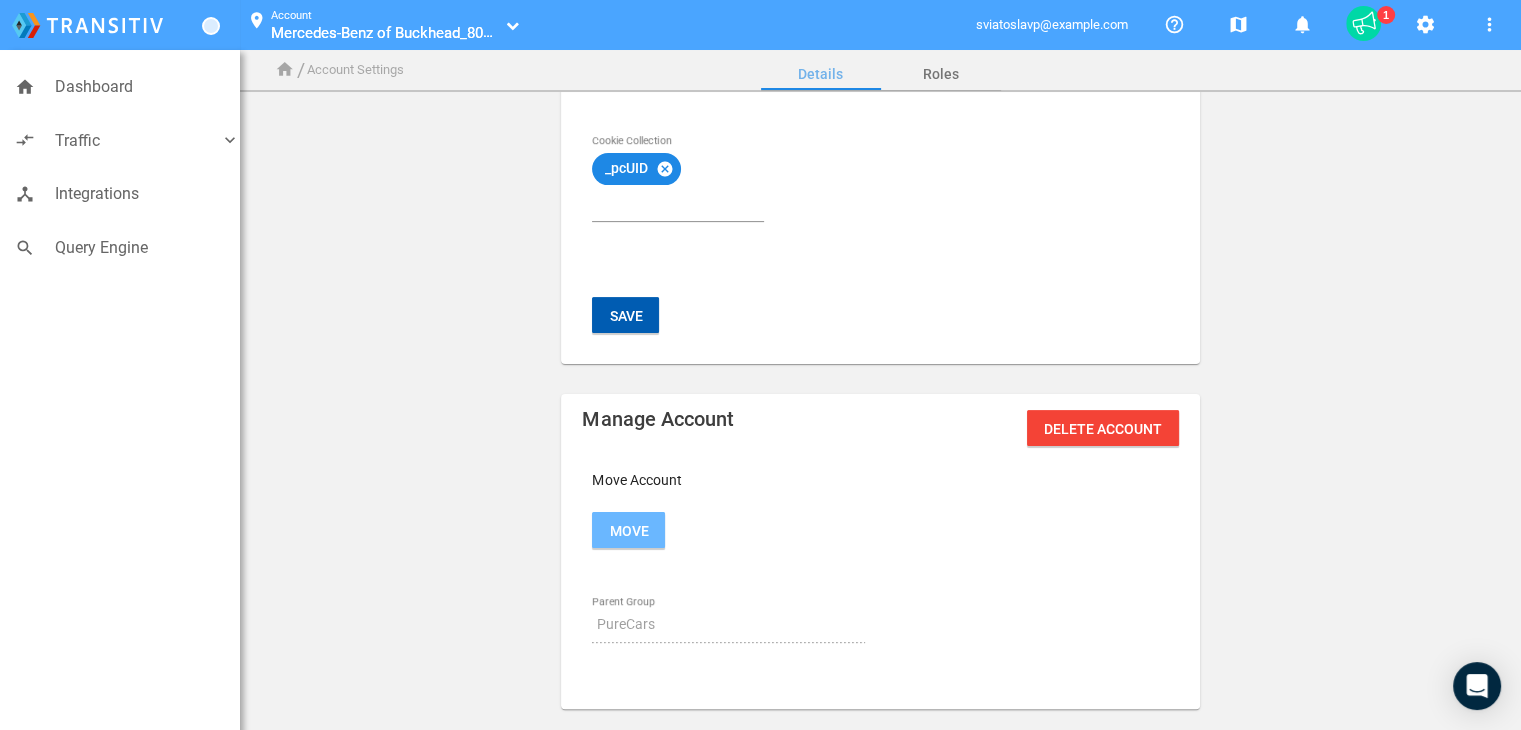 click on "Save" at bounding box center (625, 315) 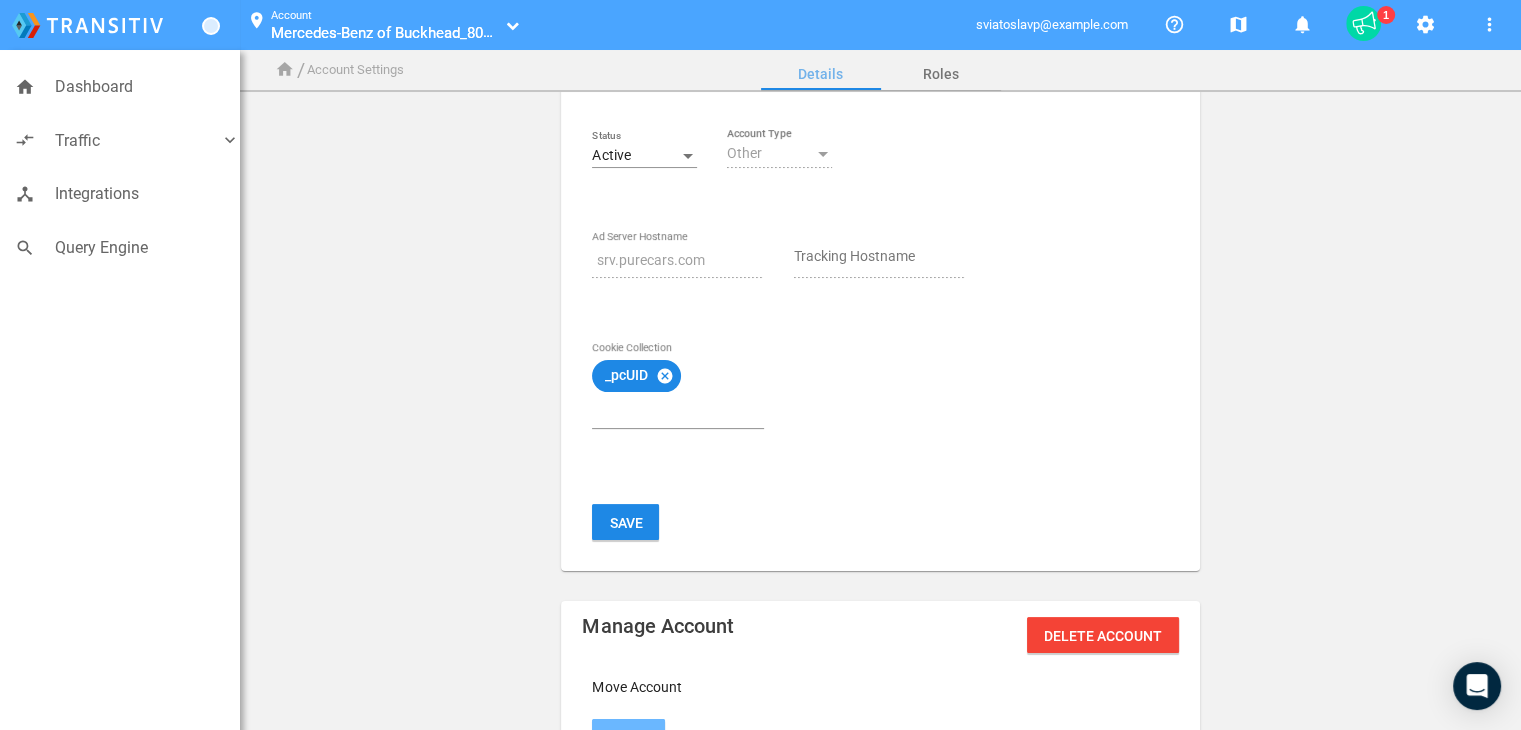 scroll, scrollTop: 200, scrollLeft: 0, axis: vertical 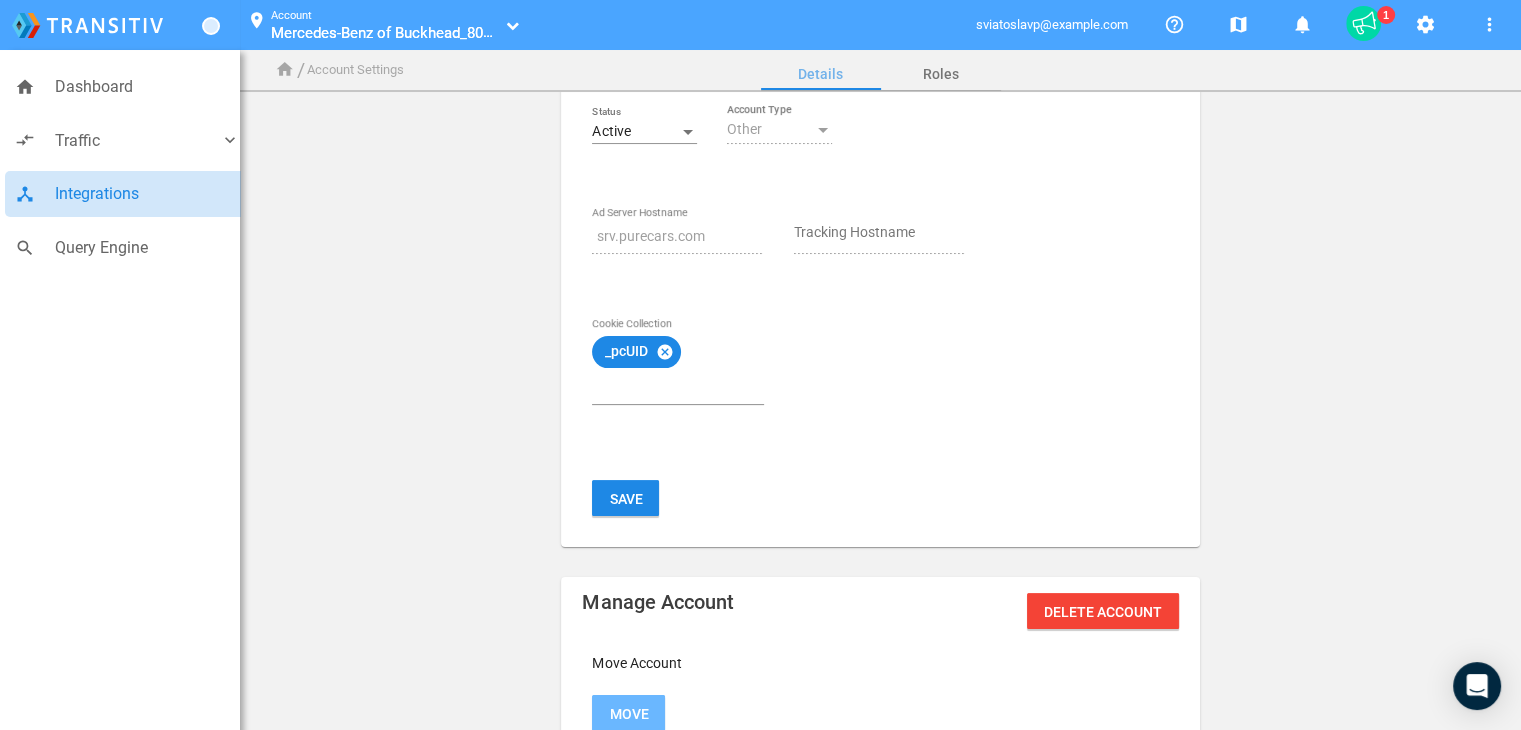 click on "Integrations" at bounding box center [147, 194] 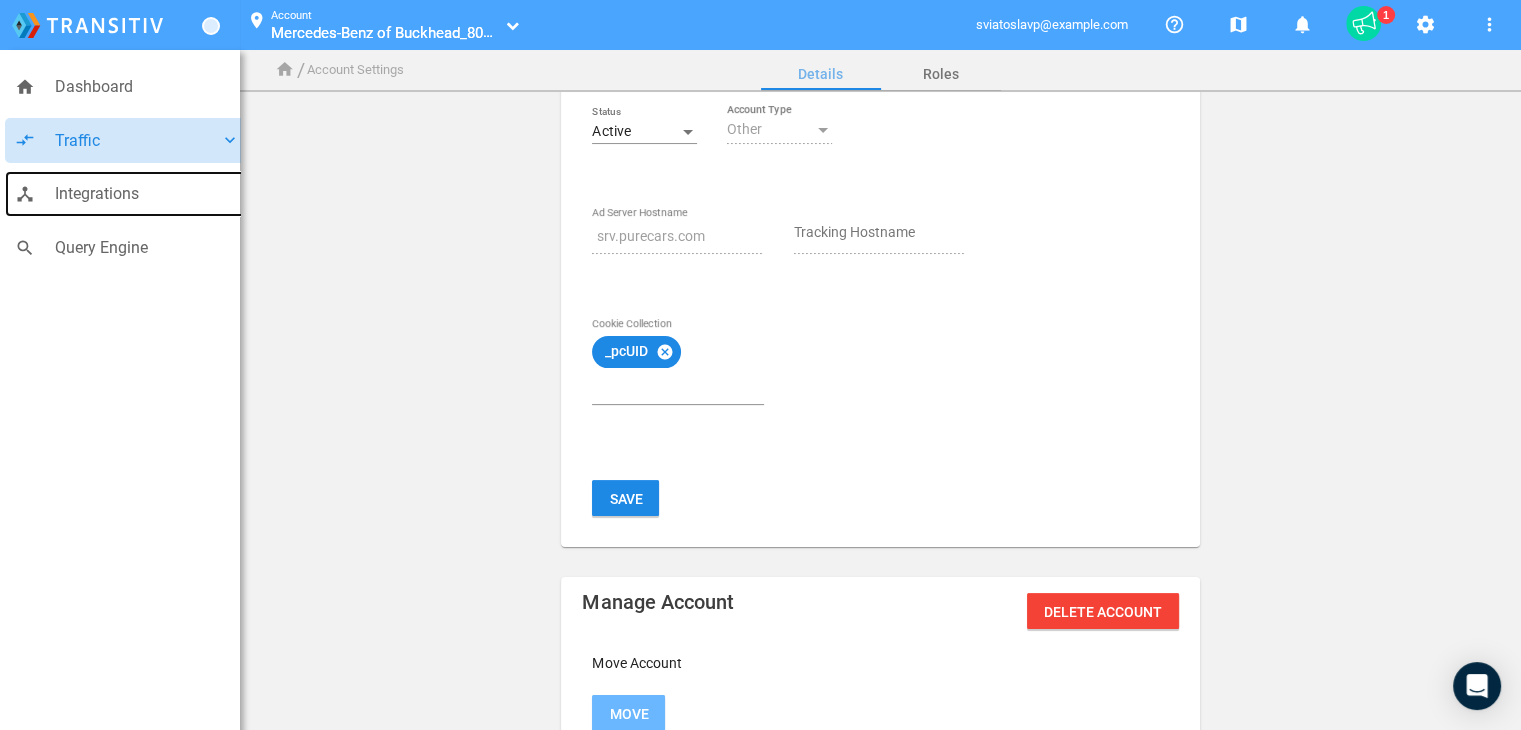 scroll, scrollTop: 0, scrollLeft: 0, axis: both 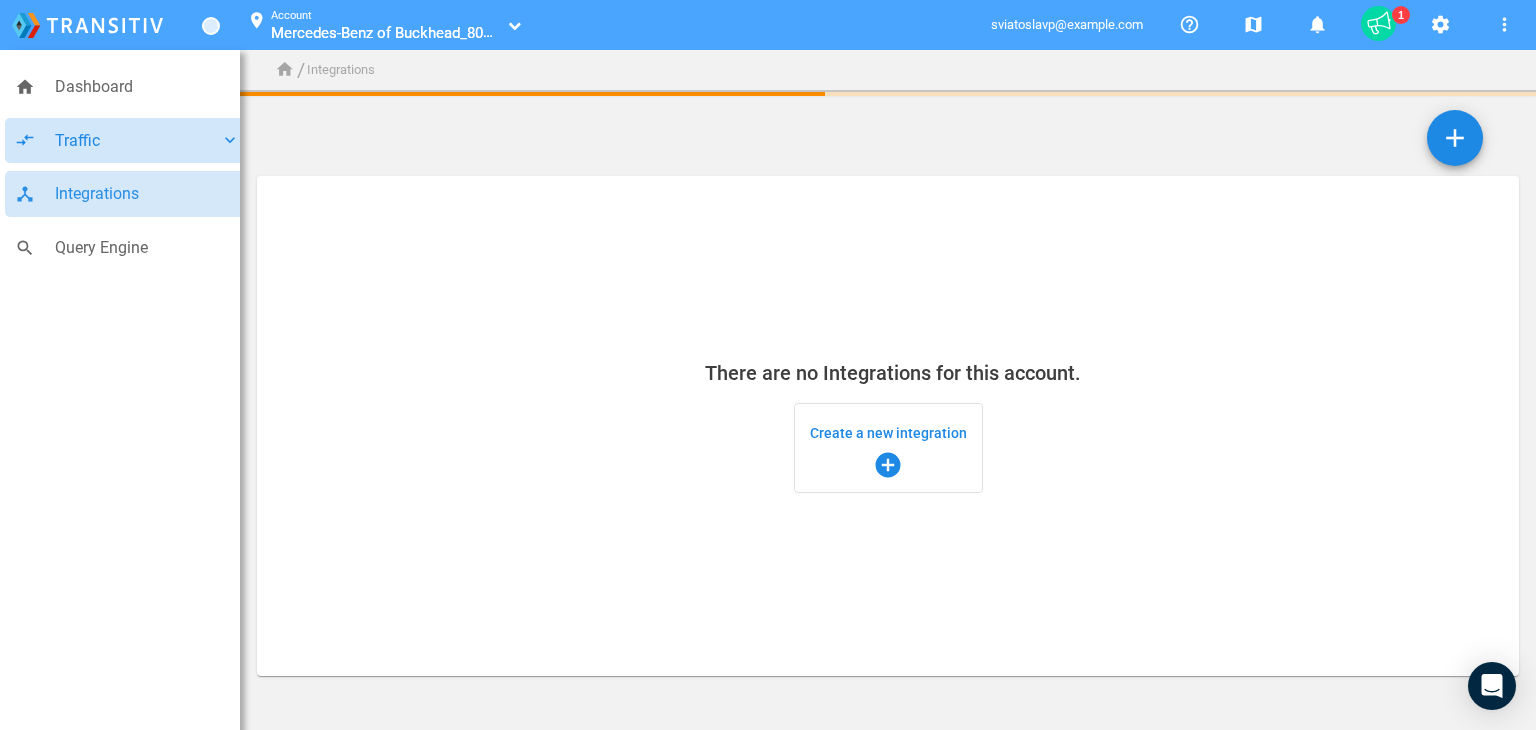 click on "Traffic" at bounding box center (137, 141) 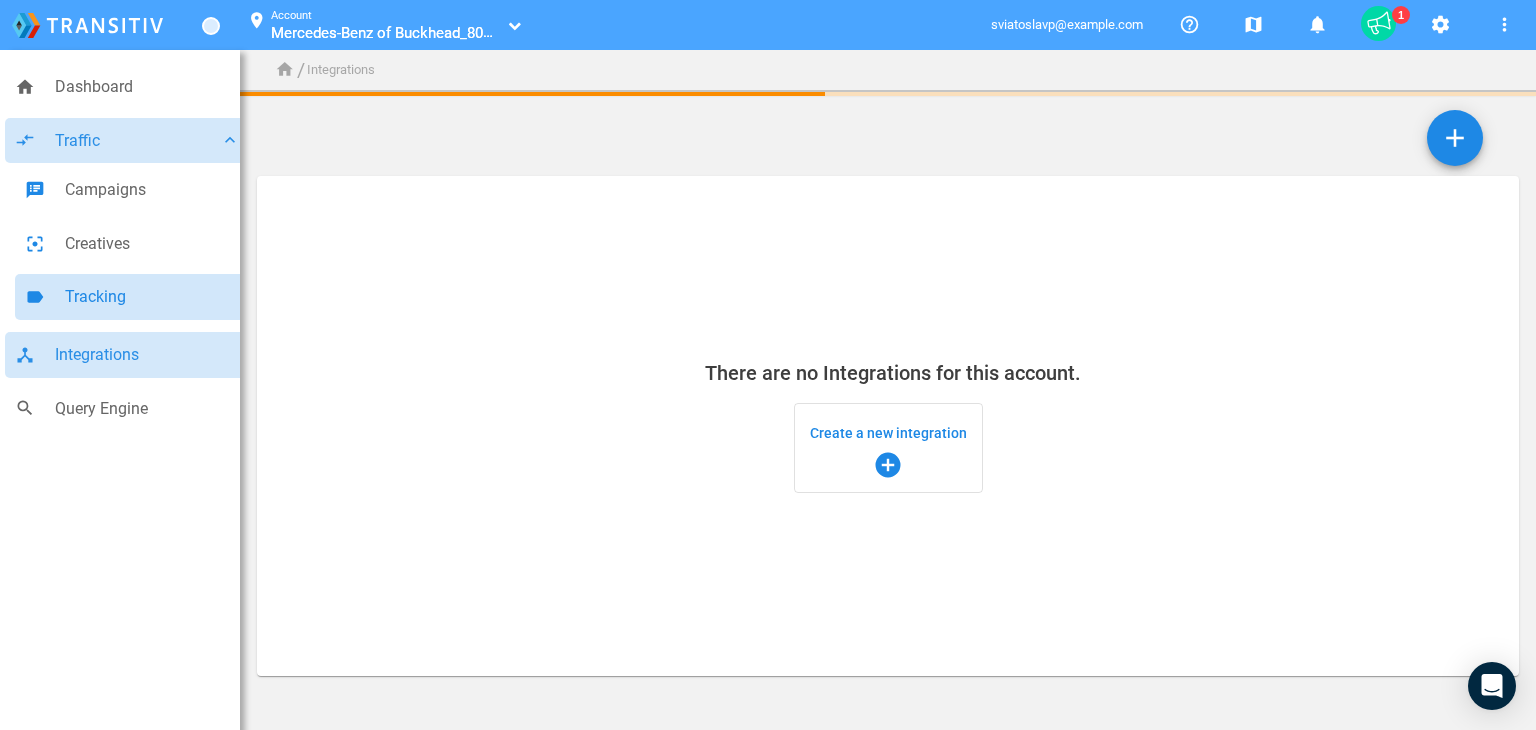 click on "Tracking" at bounding box center (152, 297) 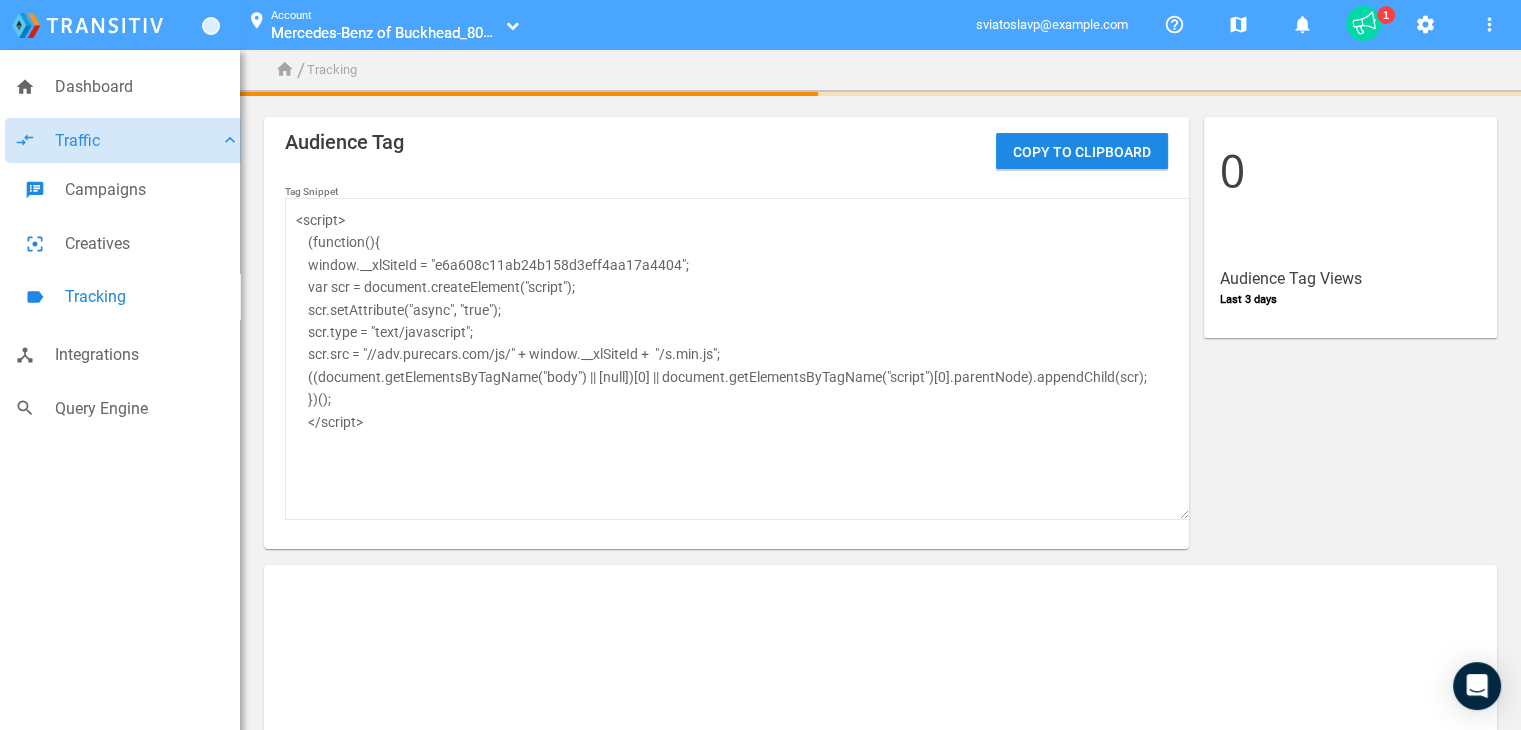 drag, startPoint x: 682, startPoint y: 265, endPoint x: 440, endPoint y: 272, distance: 242.10121 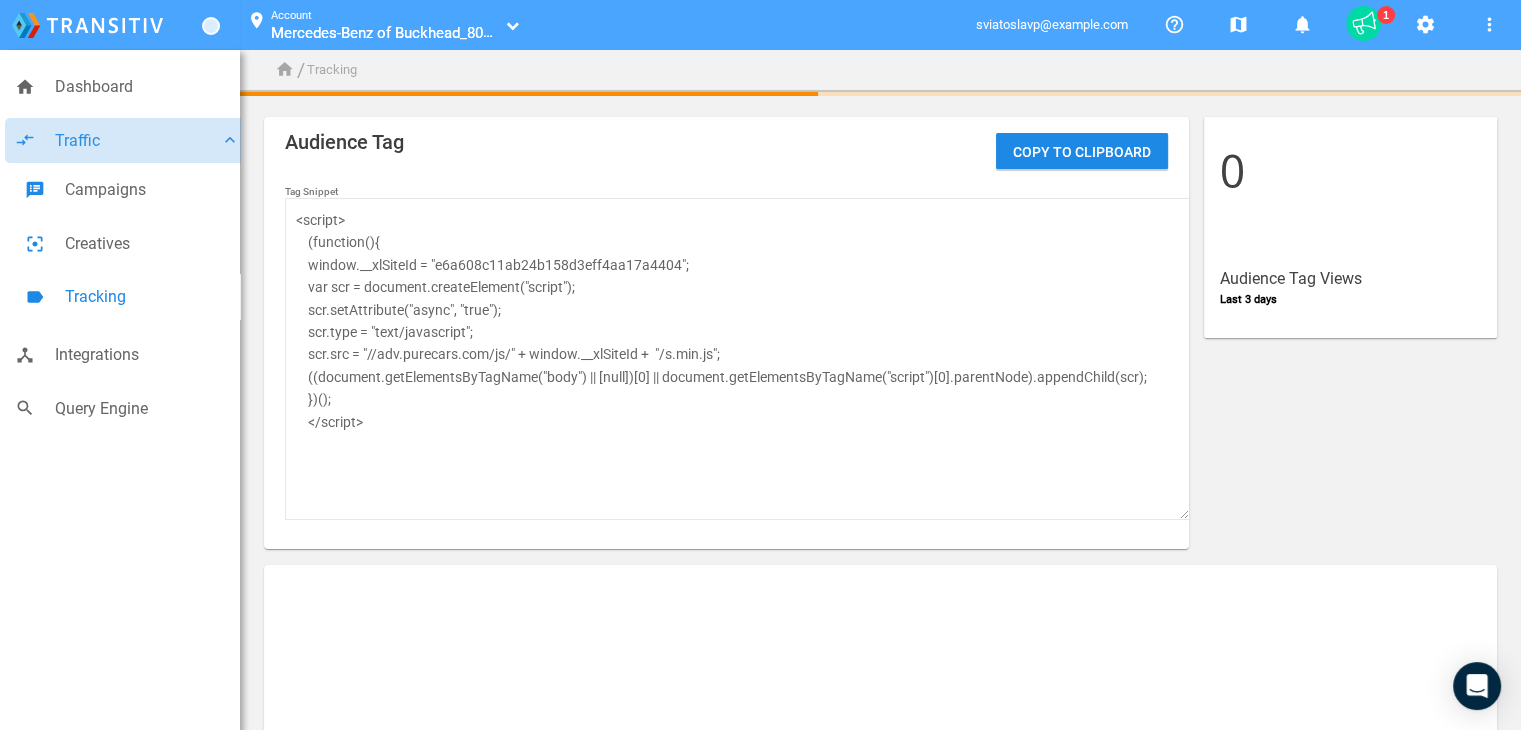 click on "<script>
(function(){
window.__xlSiteId = "e6a608c11ab24b158d3eff4aa17a4404";
var scr = document.createElement("script");
scr.setAttribute("async", "true");
scr.type = "text/javascript";
scr.src = "//adv.purecars.com/js/" + window.__xlSiteId +  "/s.min.js";
((document.getElementsByTagName("body") || [null])[0] || document.getElementsByTagName("script")[0].parentNode).appendChild(scr);
})();
</script>" at bounding box center [737, 359] 